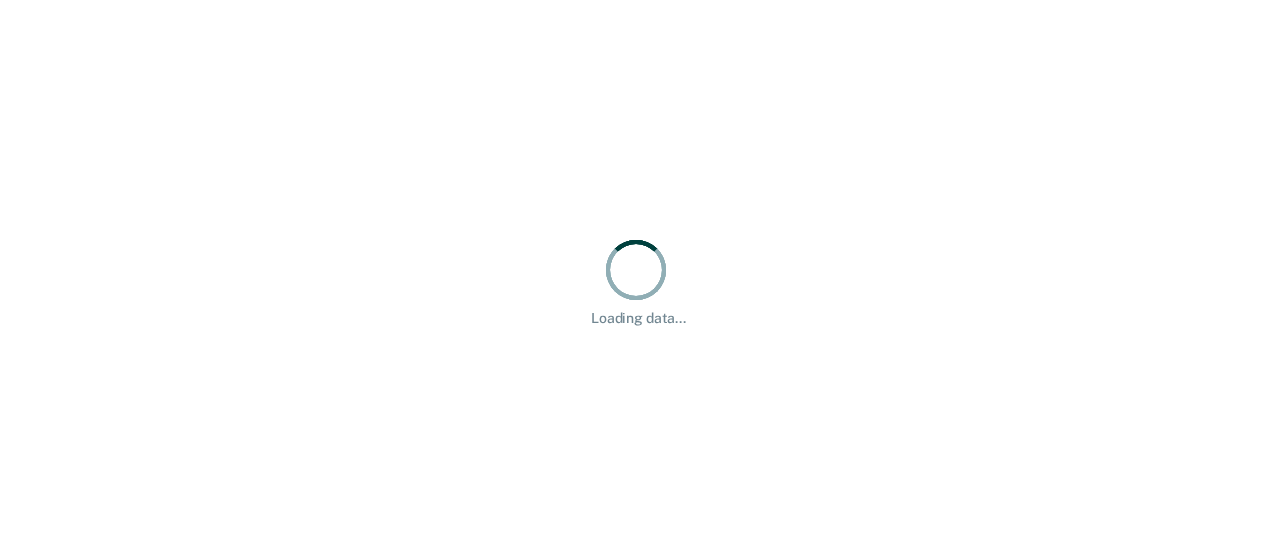 scroll, scrollTop: 0, scrollLeft: 0, axis: both 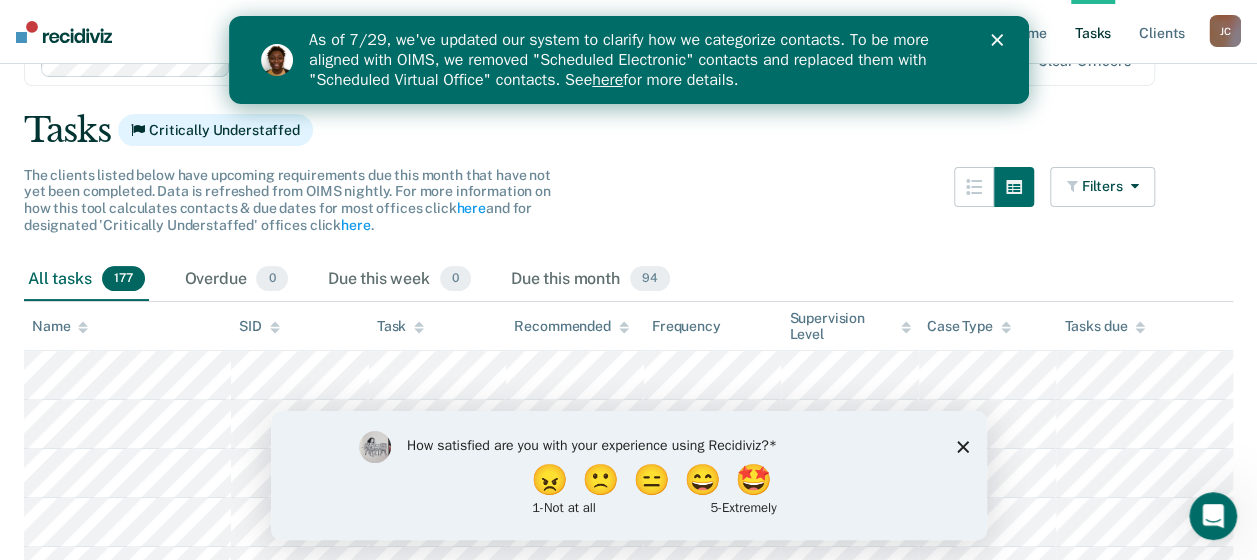 click 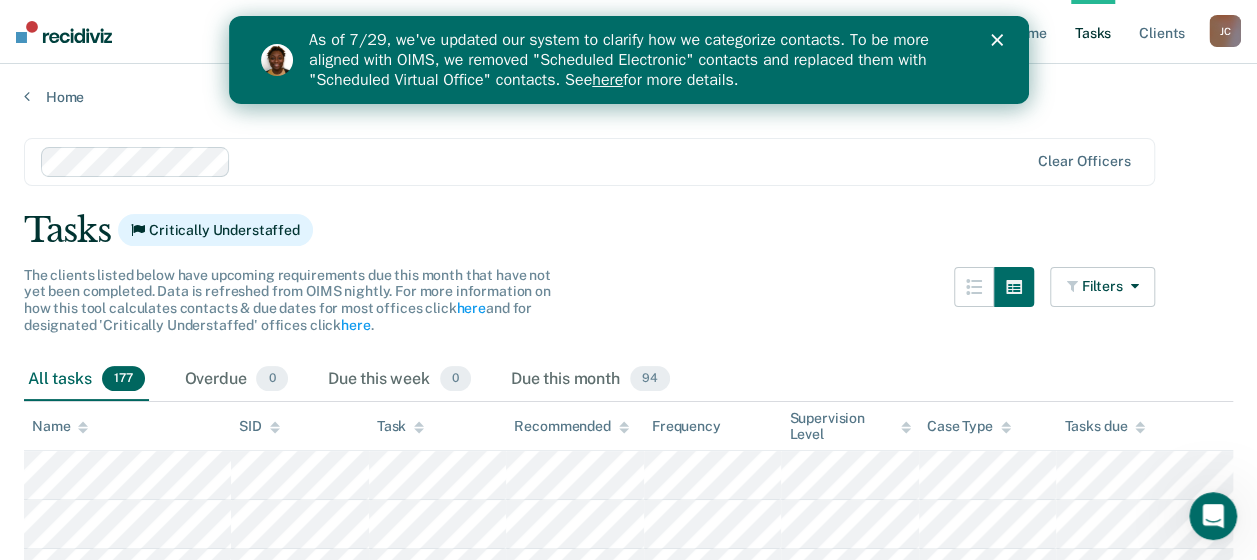 scroll, scrollTop: 0, scrollLeft: 0, axis: both 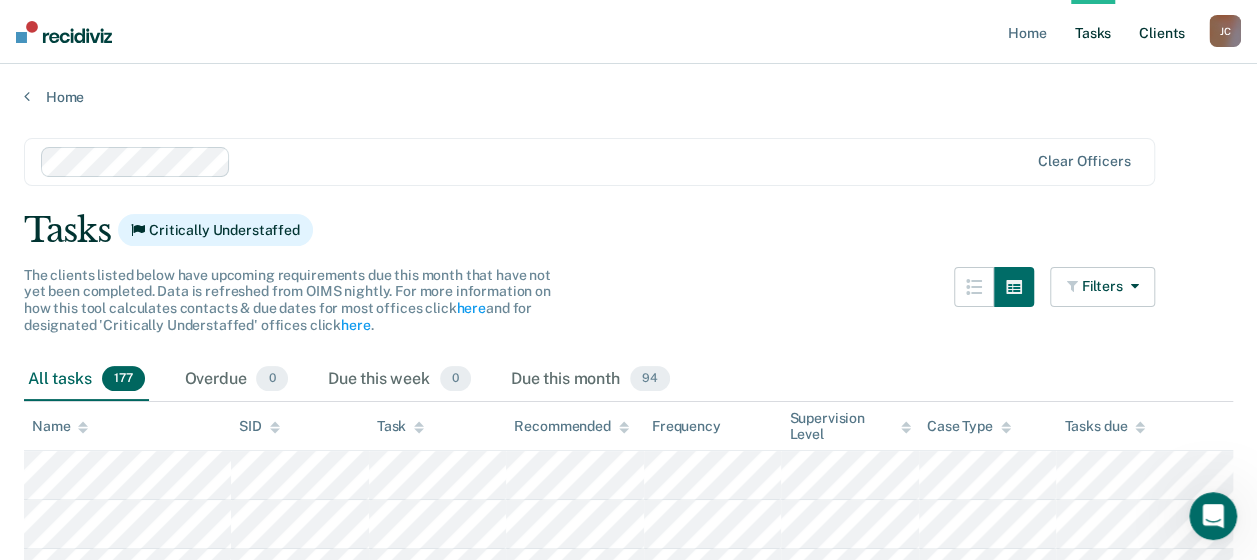 click on "Client s" at bounding box center [1162, 32] 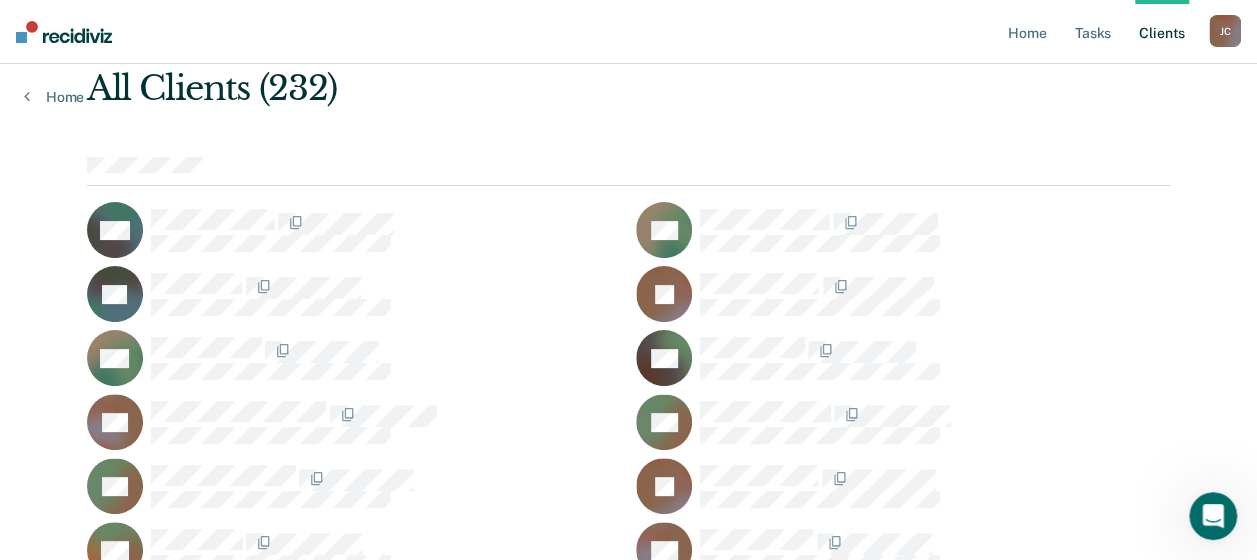 scroll, scrollTop: 0, scrollLeft: 0, axis: both 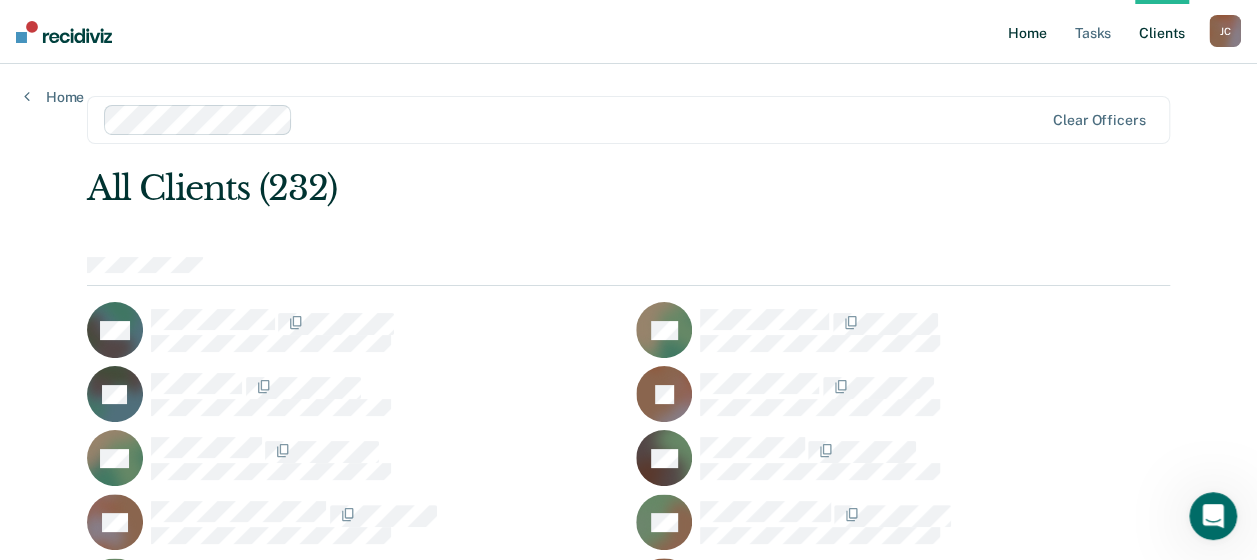click on "Home" at bounding box center [1027, 32] 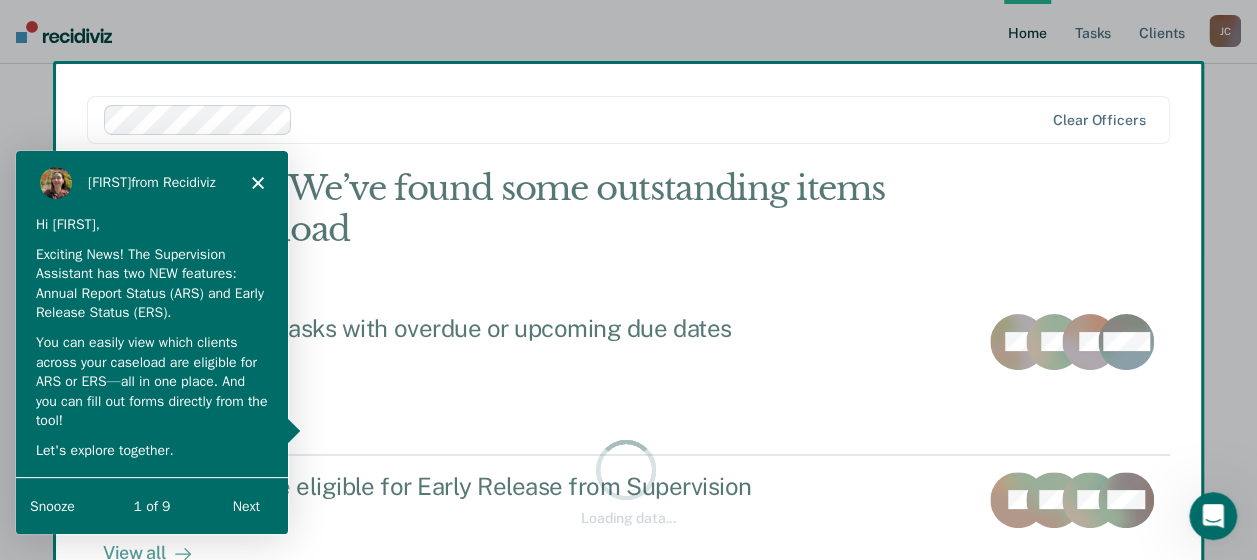 scroll, scrollTop: 0, scrollLeft: 0, axis: both 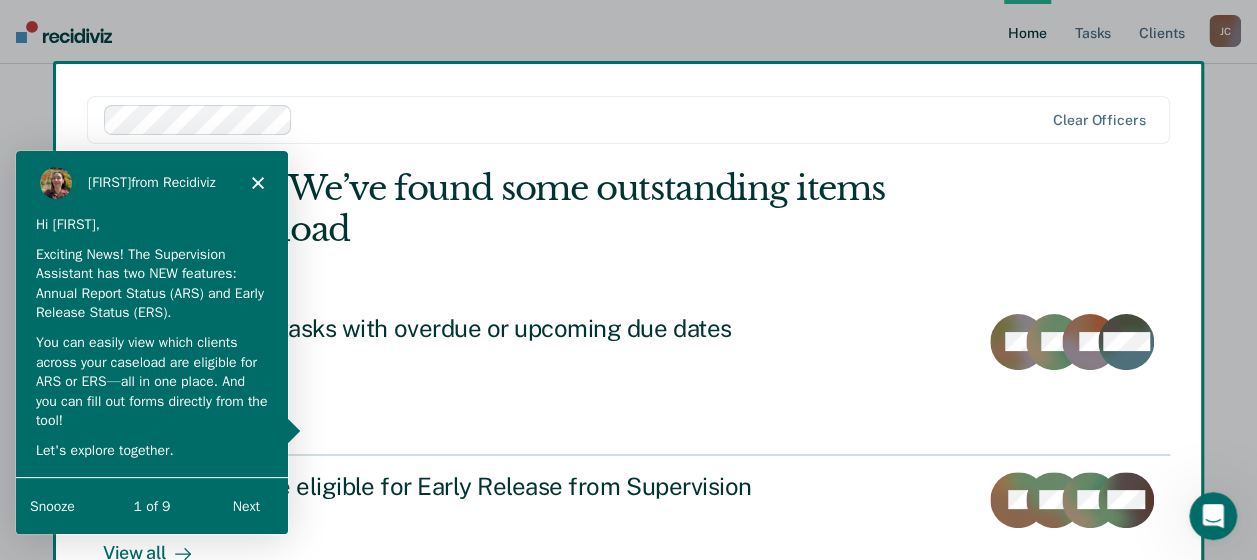 click at bounding box center (628, 280) 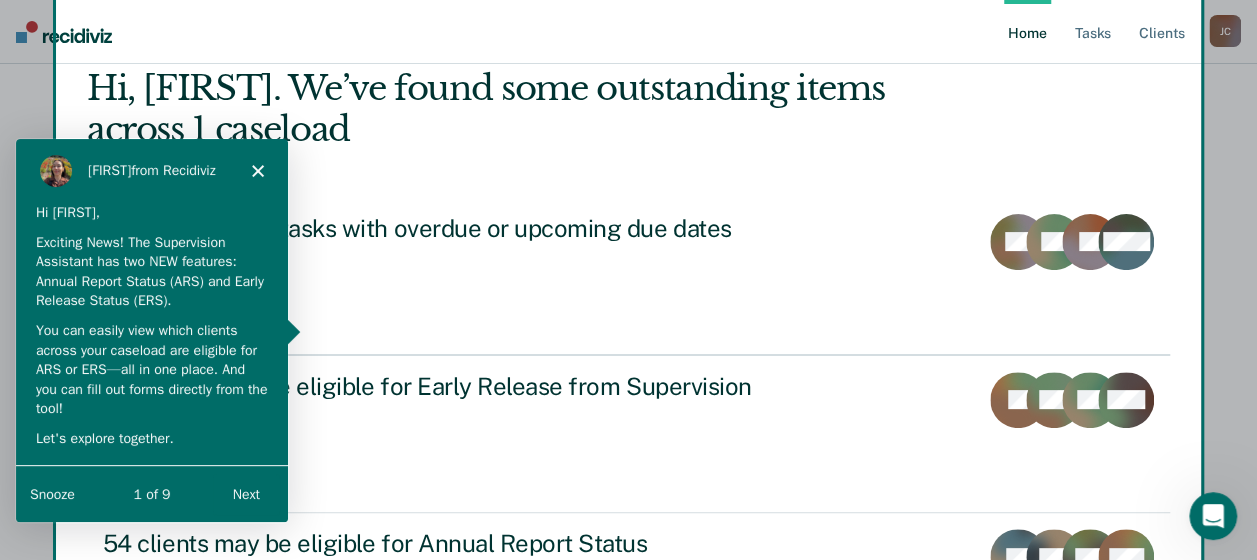 scroll, scrollTop: 152, scrollLeft: 0, axis: vertical 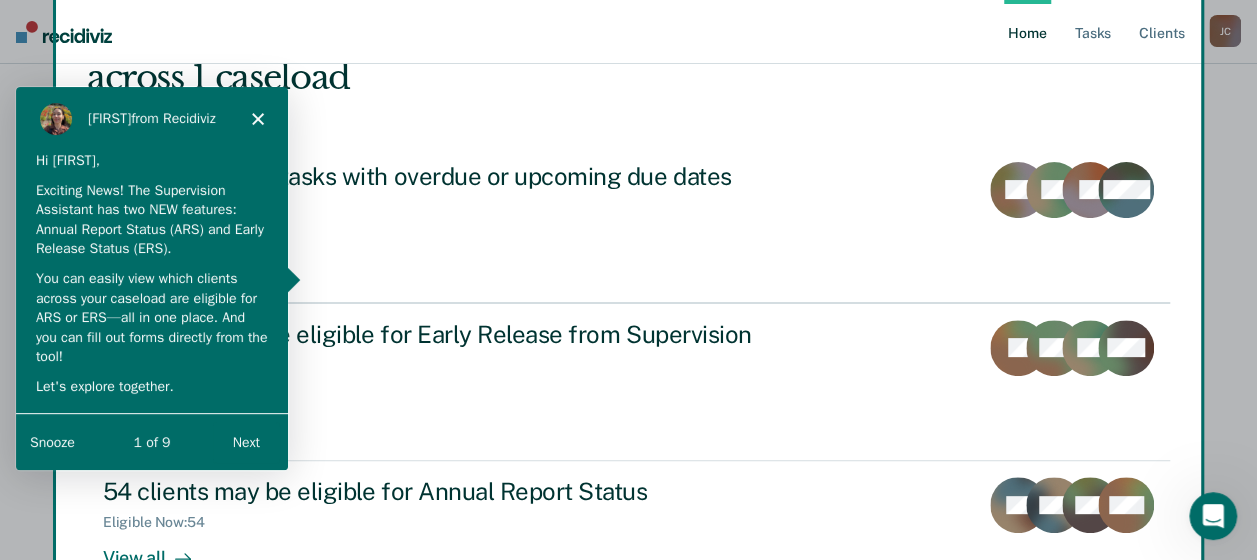 click on "Rajan  from Recidiviz" at bounding box center (151, 117) 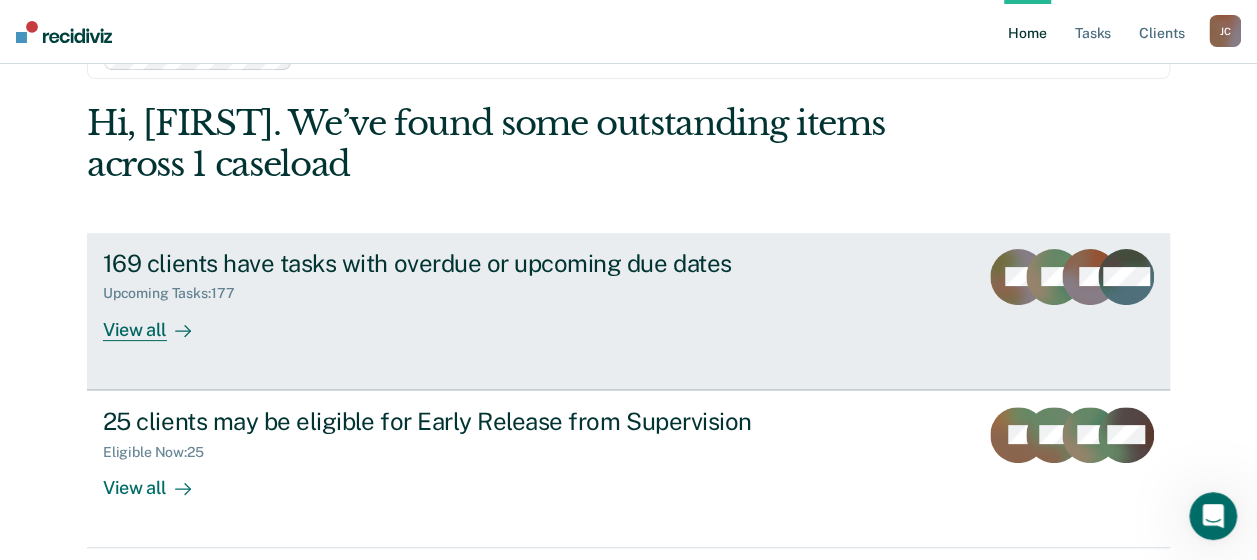 scroll, scrollTop: 0, scrollLeft: 0, axis: both 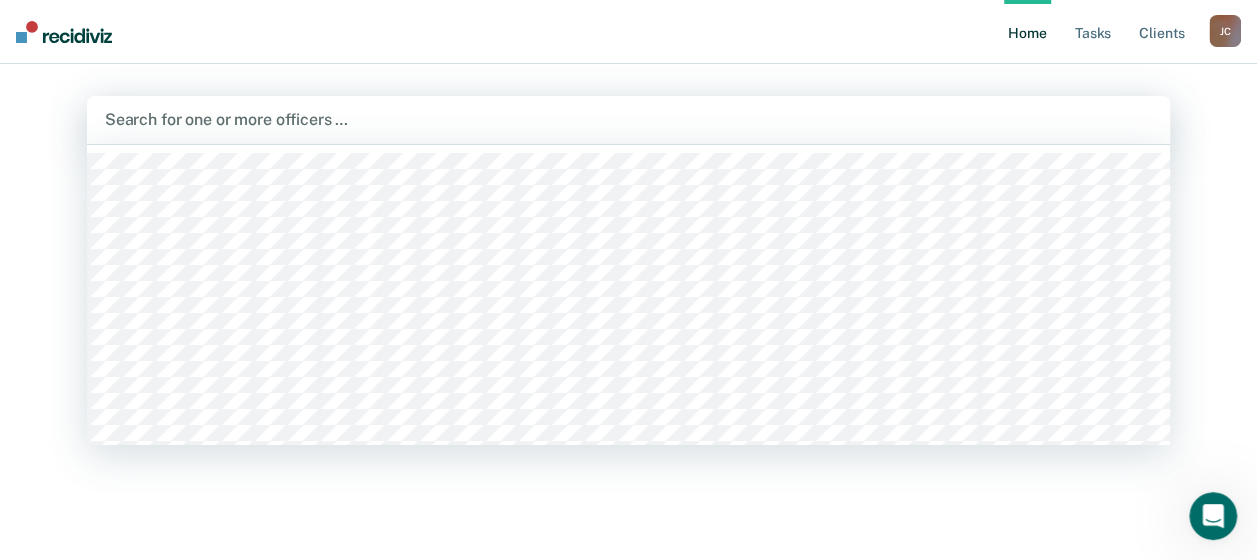 click at bounding box center (628, 119) 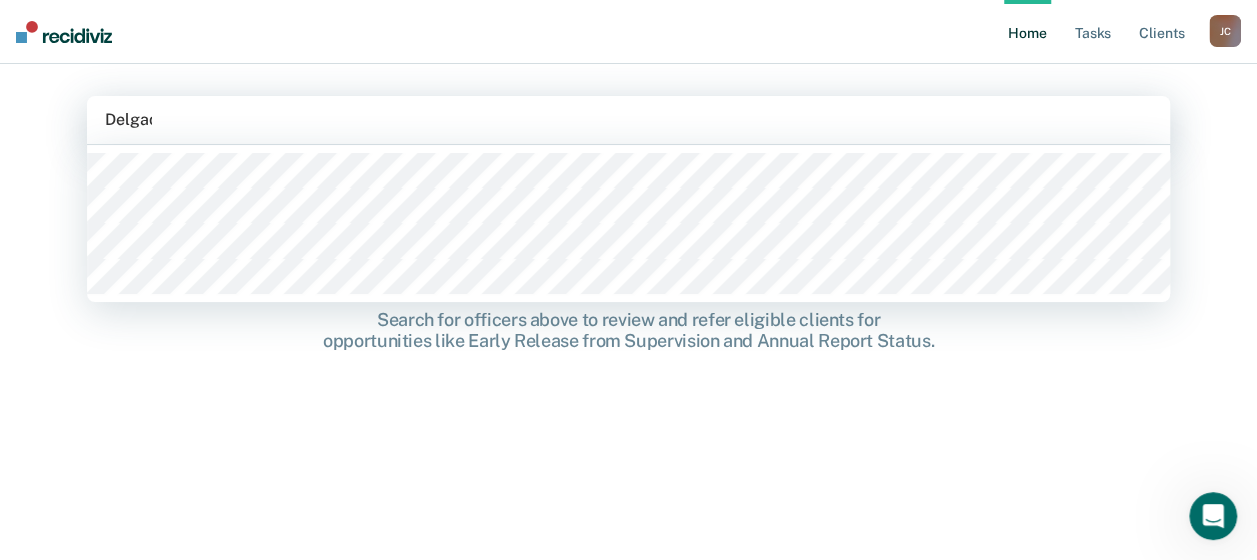 type on "Delgado" 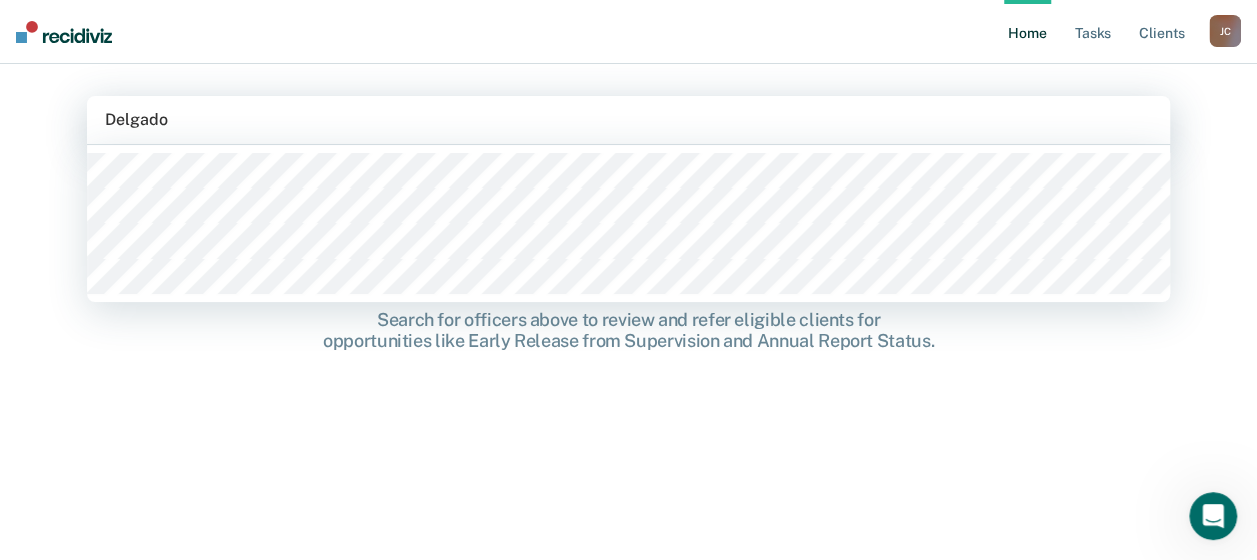 type 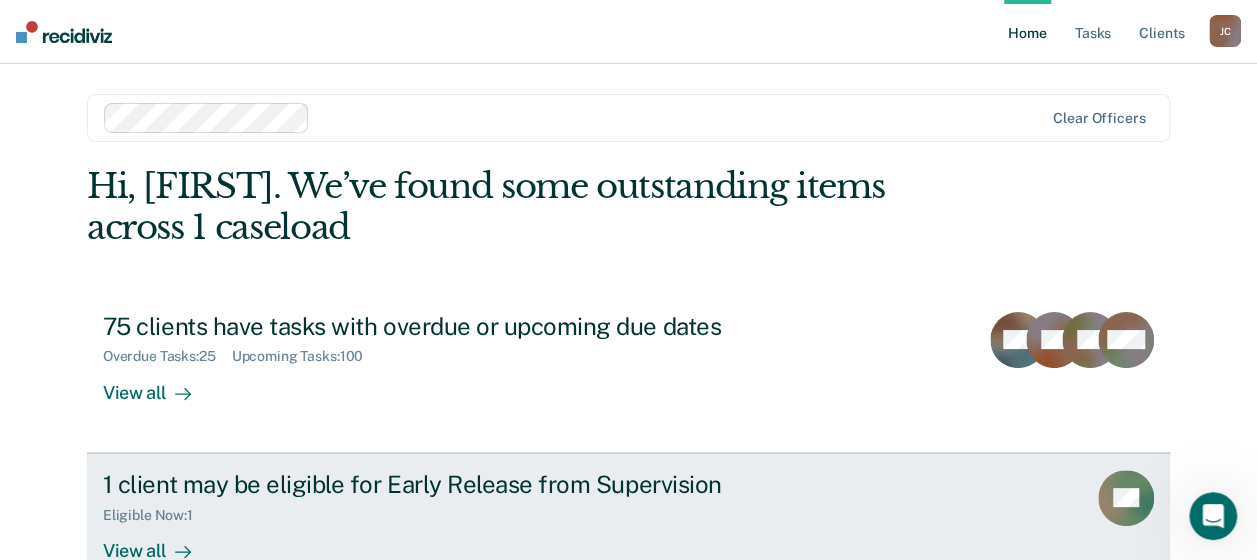 scroll, scrollTop: 0, scrollLeft: 0, axis: both 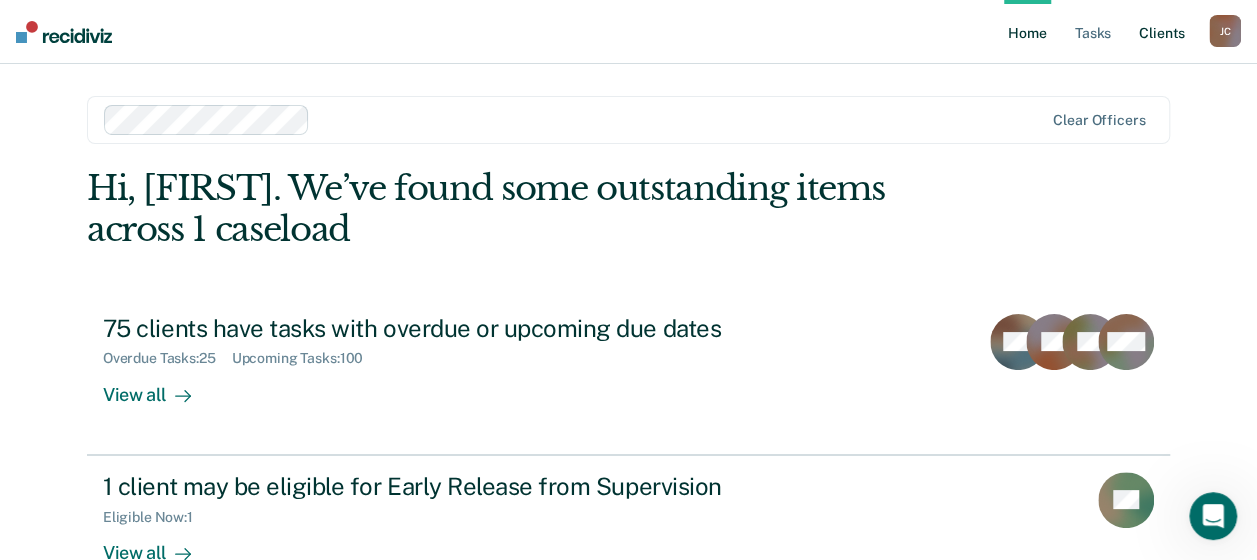 click on "Client s" at bounding box center (1162, 32) 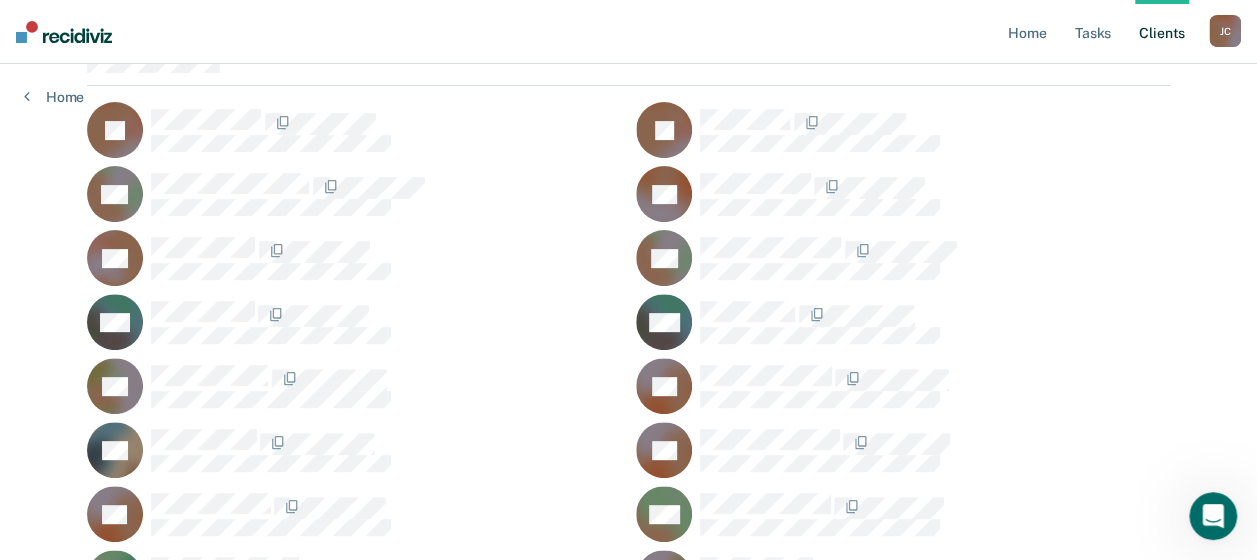 scroll, scrollTop: 0, scrollLeft: 0, axis: both 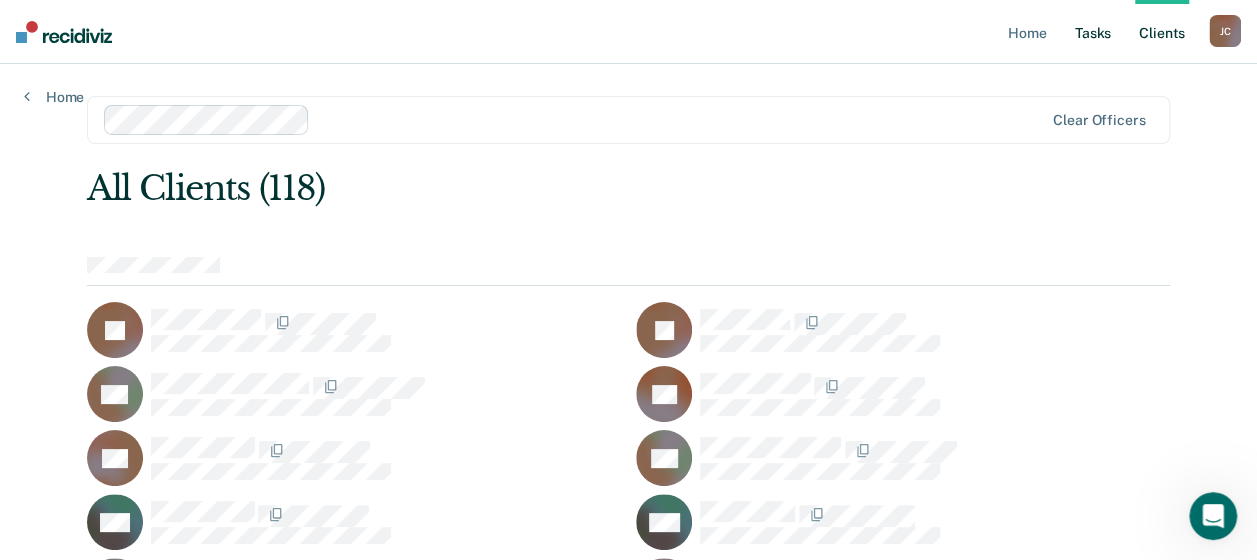 click on "Tasks" at bounding box center (1093, 32) 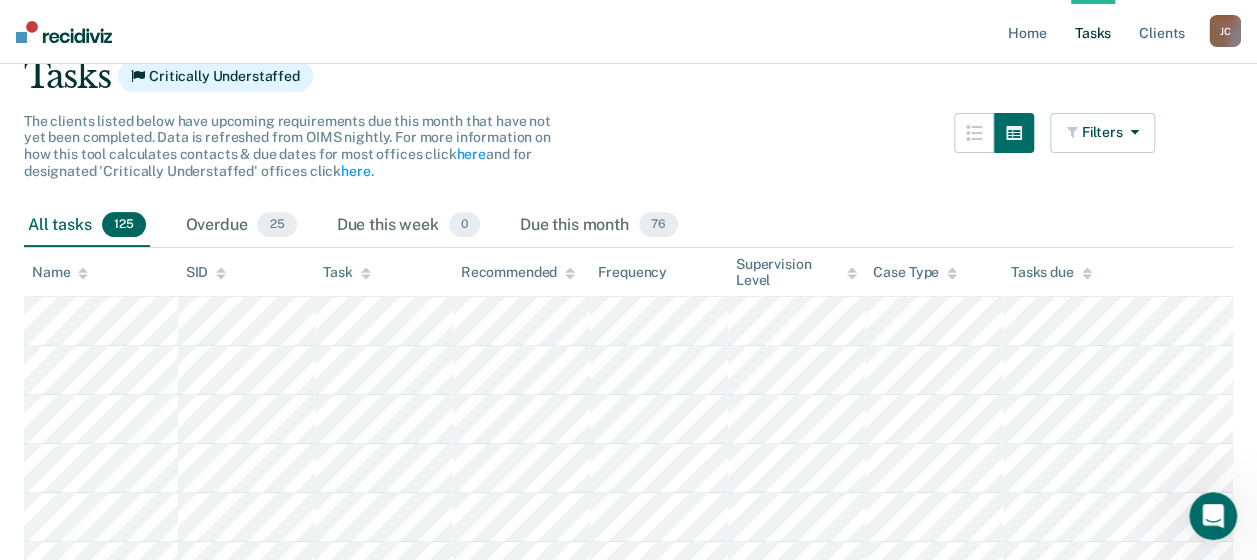 scroll, scrollTop: 200, scrollLeft: 0, axis: vertical 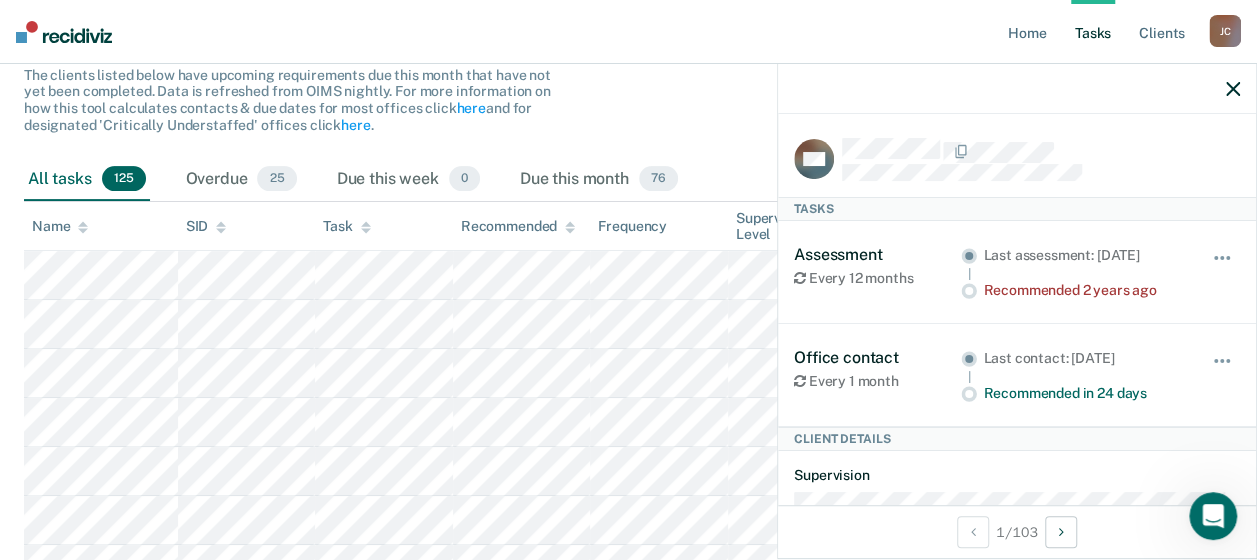 click on "The clients listed below have upcoming requirements due this month
that have not yet been completed. Data is refreshed from OIMS nightly.
For more information on how this tool calculates contacts & due dates
for most offices click  here
and for designated 'Critically Understaffed' offices click
here .  Filters Contact Type Collateral Contact 0 ONLY Home Contact, Sch. 1 ONLY Home Contact, Unsch. 0 ONLY Home Contact, Misc. 2 ONLY In-Custody Contact 0 ONLY Office Contact 44 ONLY Field Contact, Sch. 0 ONLY Field Contact, Unsch. 0 ONLY Virtual Office Contact, Sch. 0 ONLY Virtual Office or In-Person Office Contact 20 ONLY Generic Contact 28 ONLY Assessments 30 ONLY Supervision Level Annual 0 ONLY Low 13 ONLY Low-Moderate 8 ONLY Moderate 55 ONLY High 40 ONLY In-custody 0 ONLY Case Type Regular 125 ONLY Annual 0 ONLY Sex offender 0 ONLY Substance abuse - phase 1 0 ONLY Substance abuse - phase 2 0 ONLY Substance abuse - phase 3 0 ONLY Mentally ill 0 ONLY 0 ONLY 0 0 0" at bounding box center (589, 112) 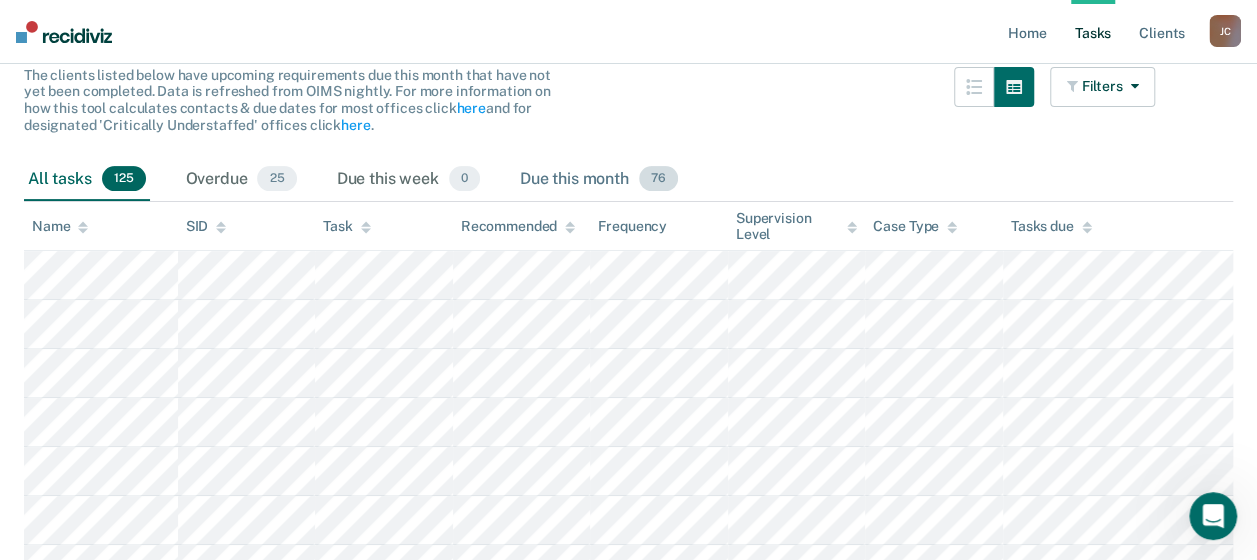 click on "Due this month 76" at bounding box center (599, 180) 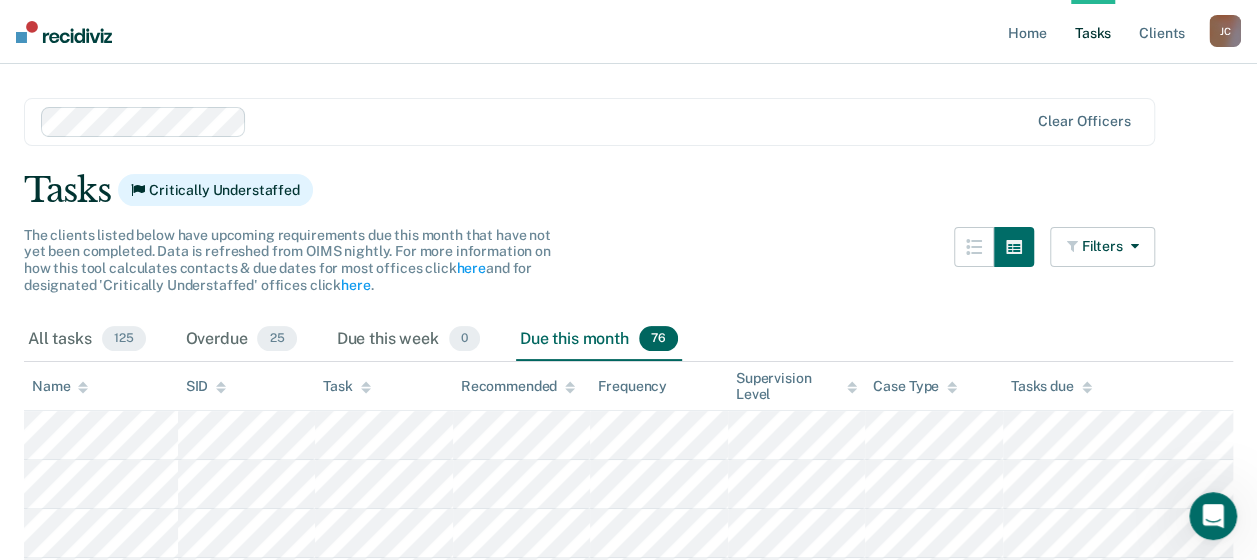 scroll, scrollTop: 0, scrollLeft: 0, axis: both 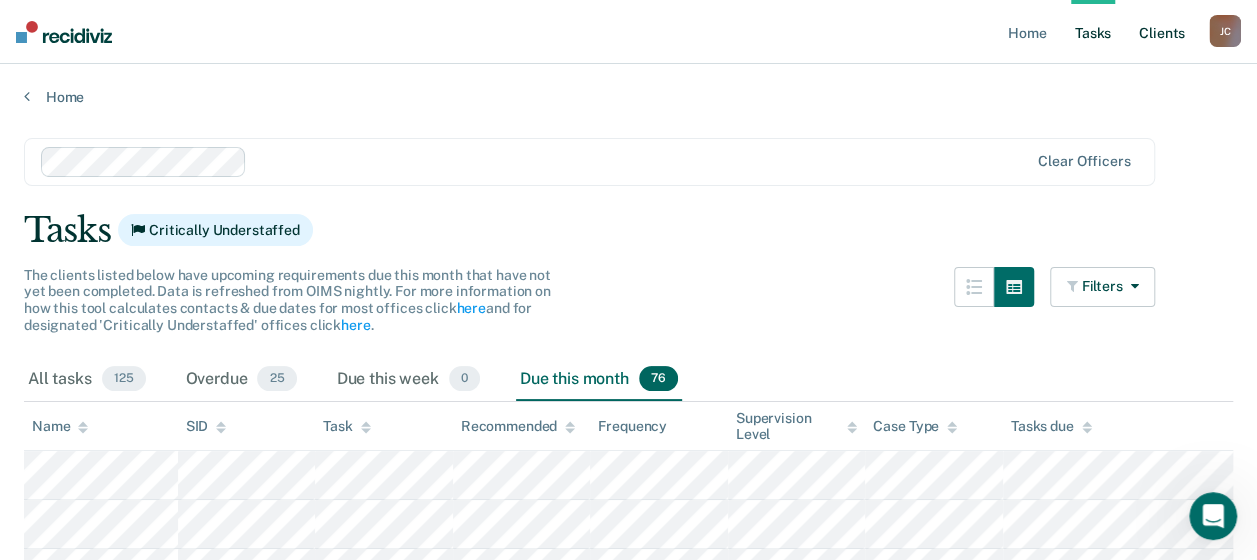 click on "Client s" at bounding box center [1162, 32] 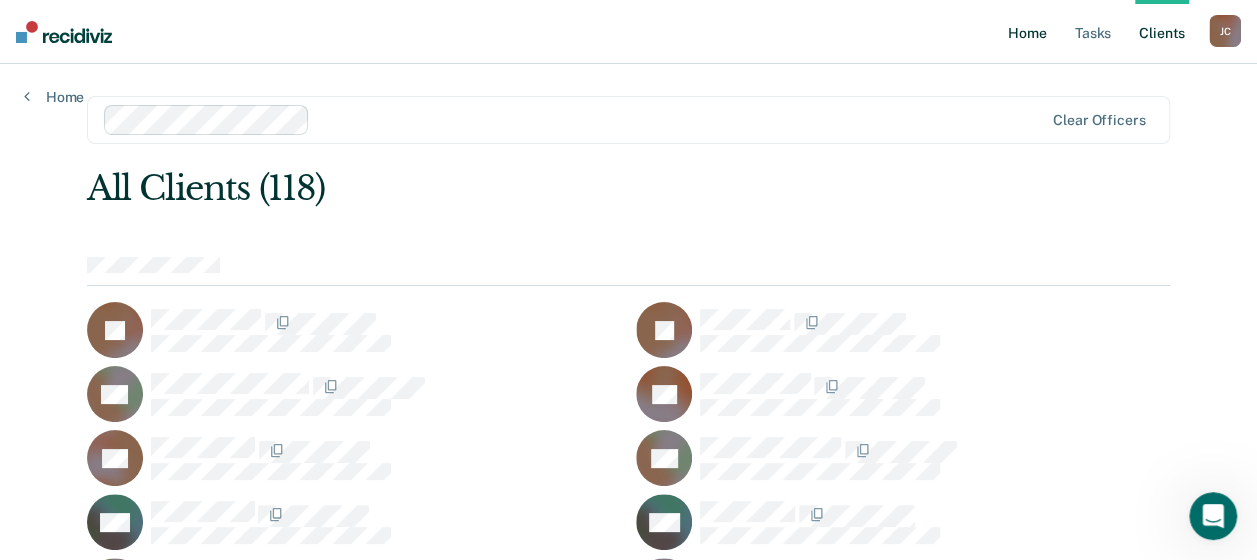 click on "Home" at bounding box center [1027, 32] 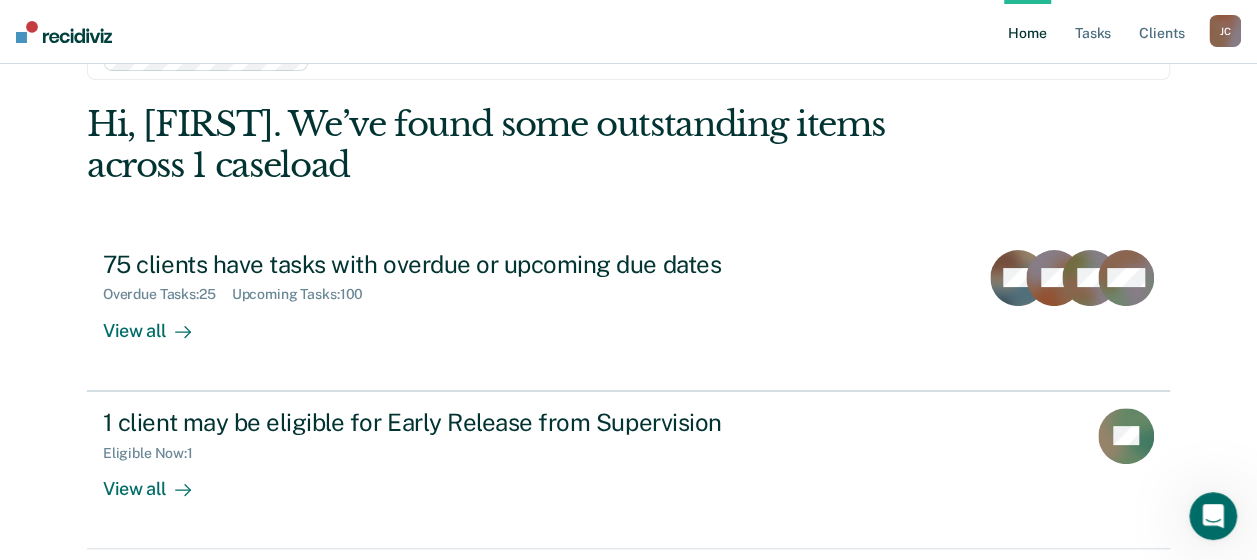 scroll, scrollTop: 0, scrollLeft: 0, axis: both 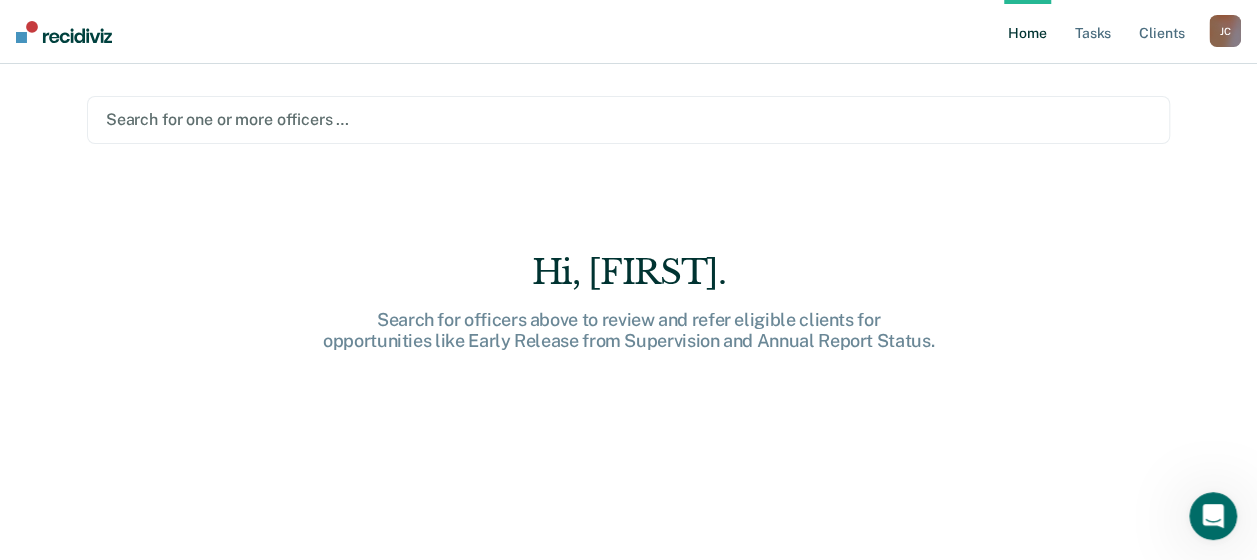 click at bounding box center (628, 119) 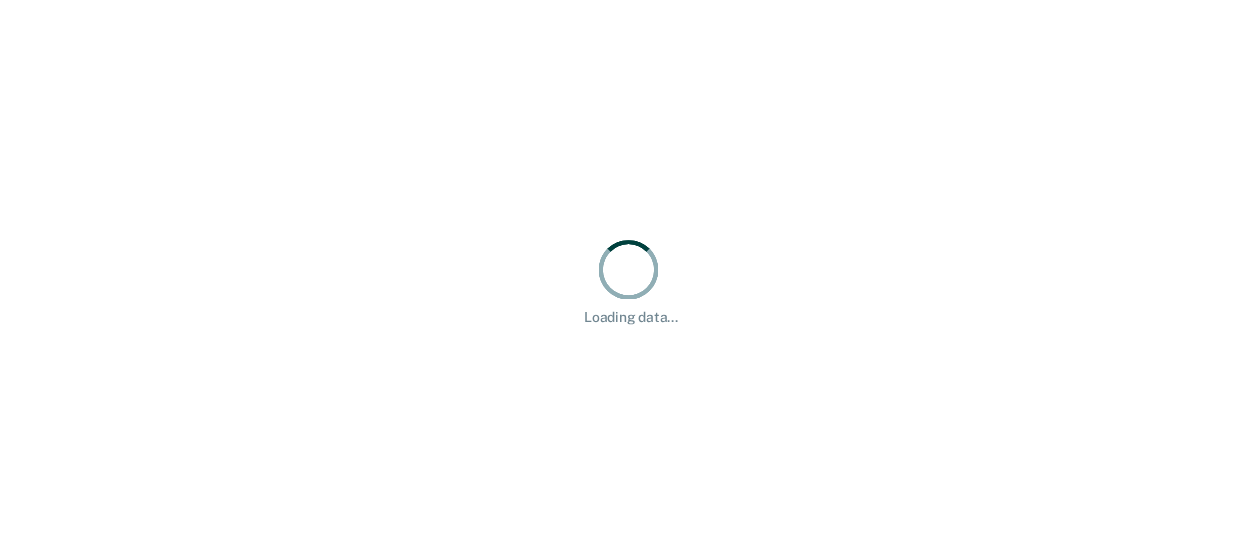 scroll, scrollTop: 0, scrollLeft: 0, axis: both 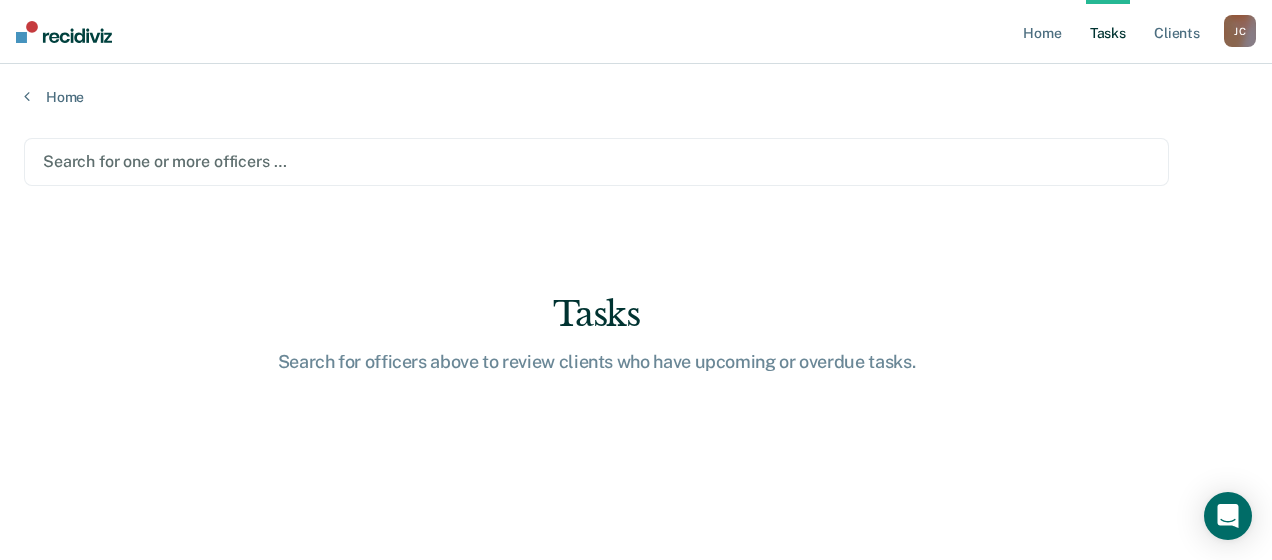 click at bounding box center [596, 161] 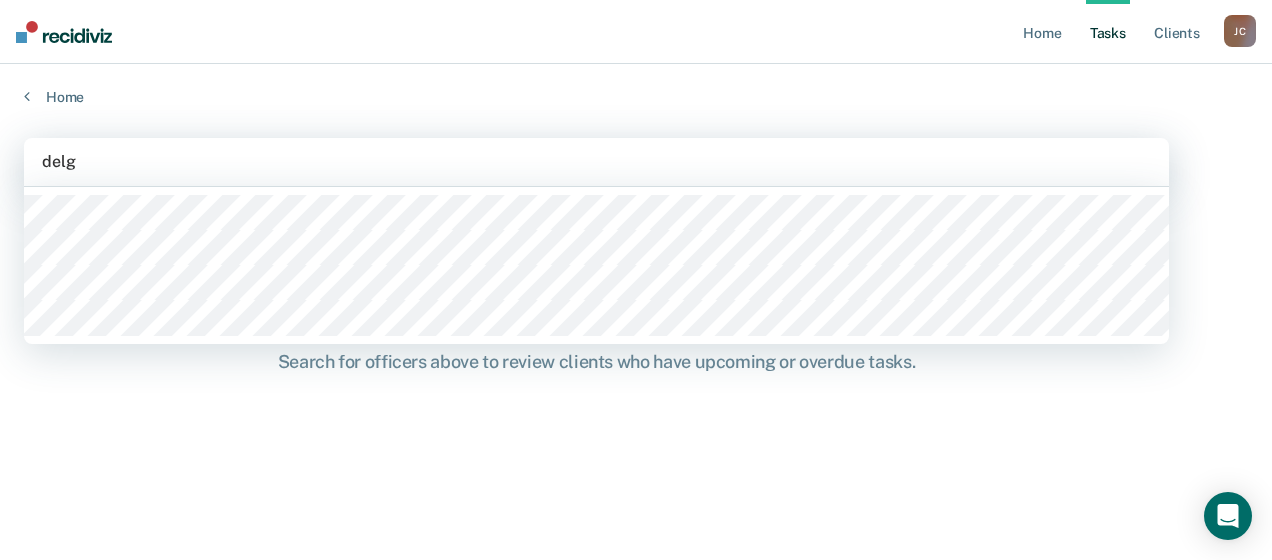 type on "delga" 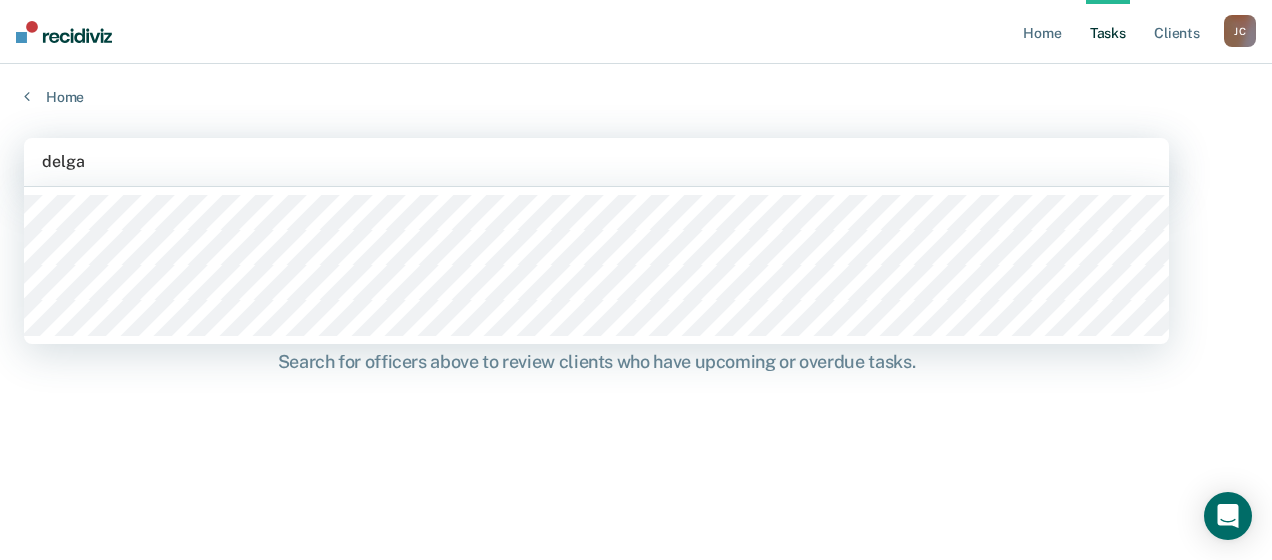 type 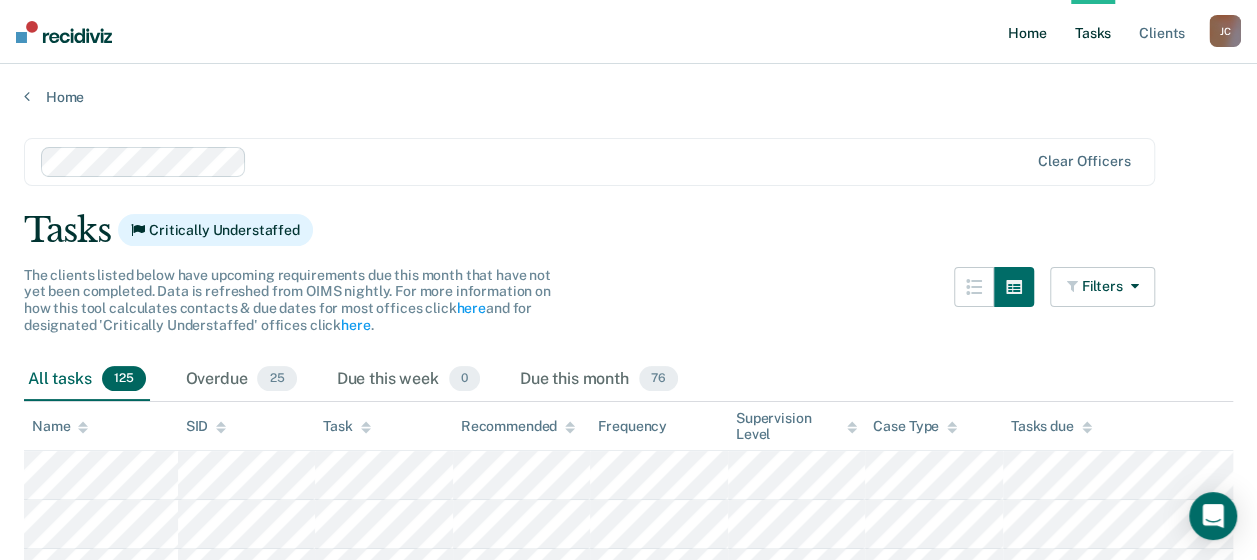 click on "Home" at bounding box center [1027, 32] 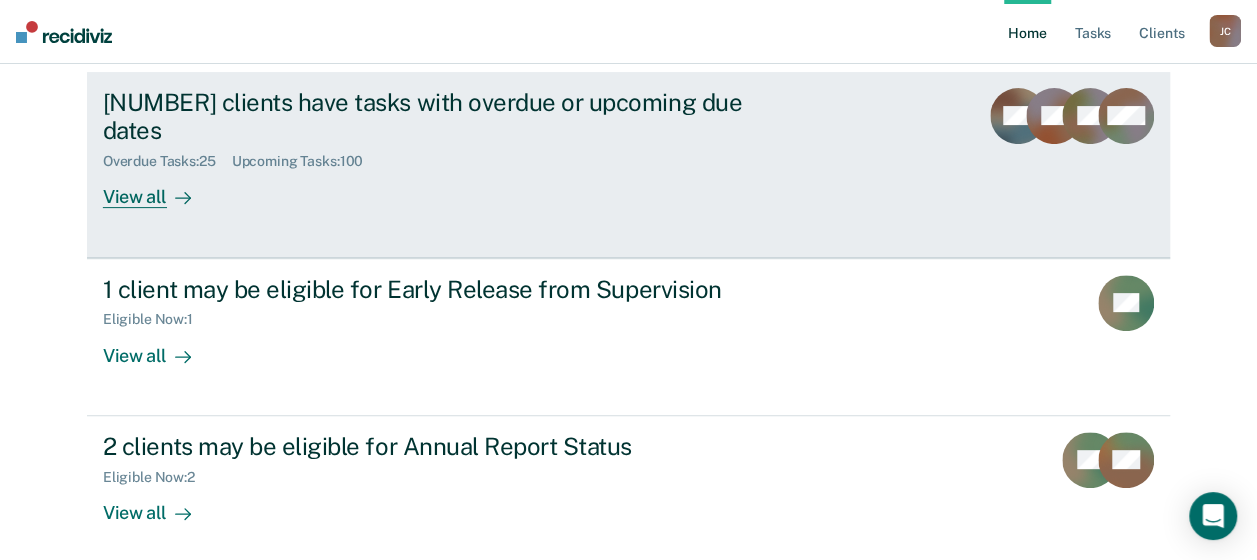 scroll, scrollTop: 288, scrollLeft: 0, axis: vertical 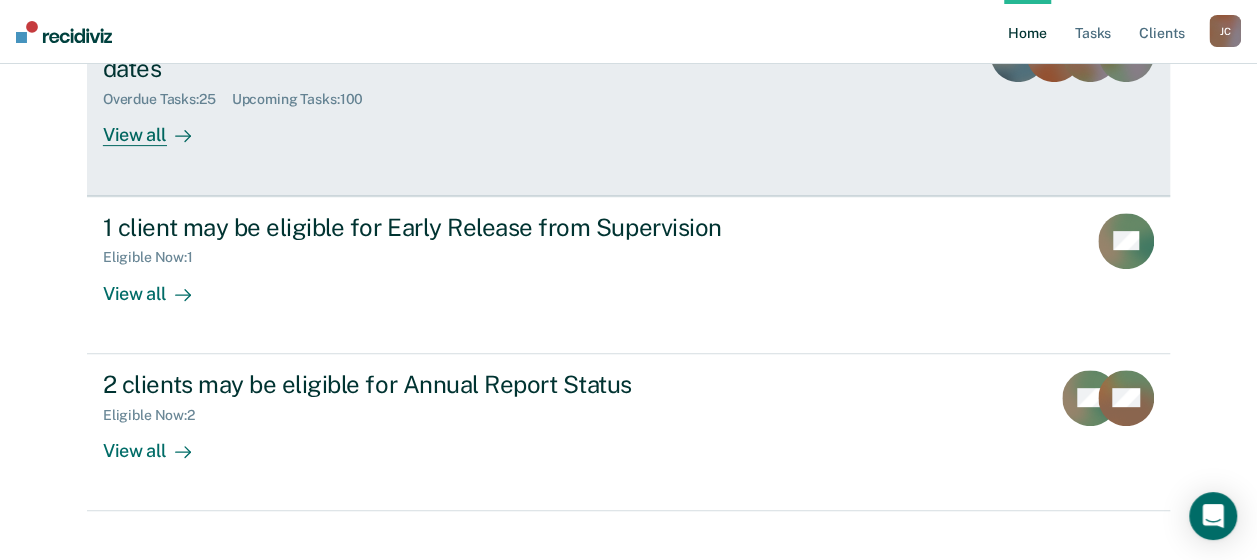 click on "View all" at bounding box center [159, 127] 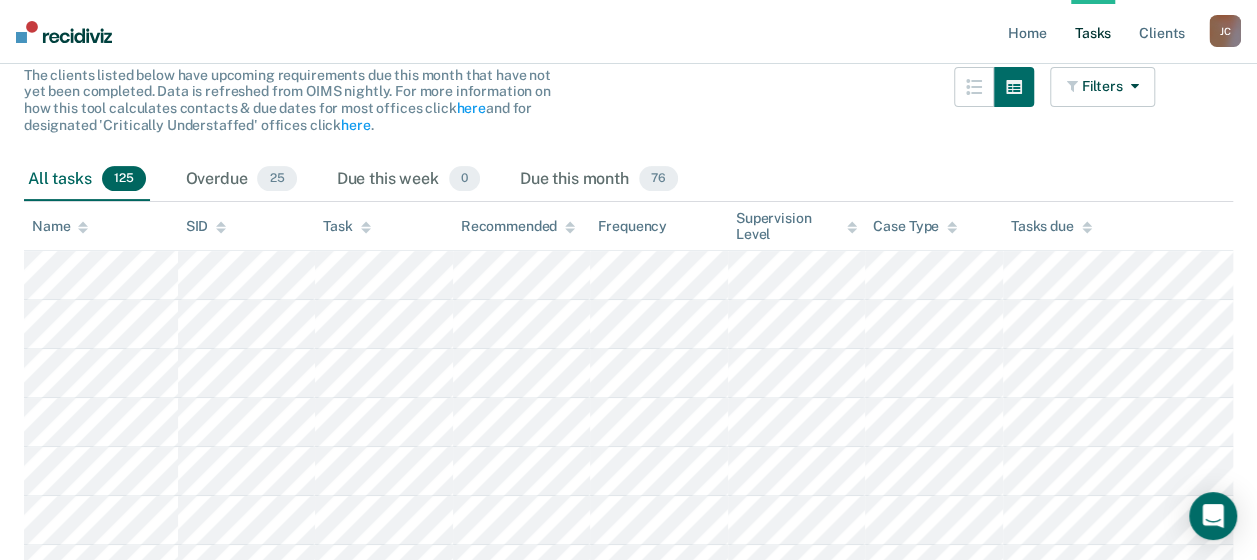 scroll, scrollTop: 300, scrollLeft: 0, axis: vertical 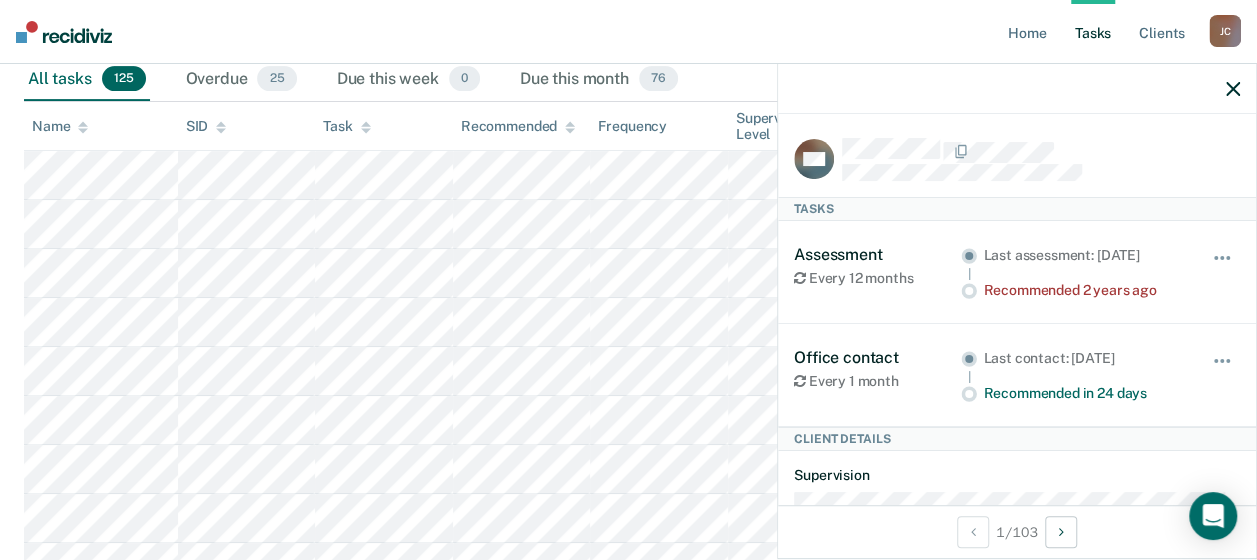 click 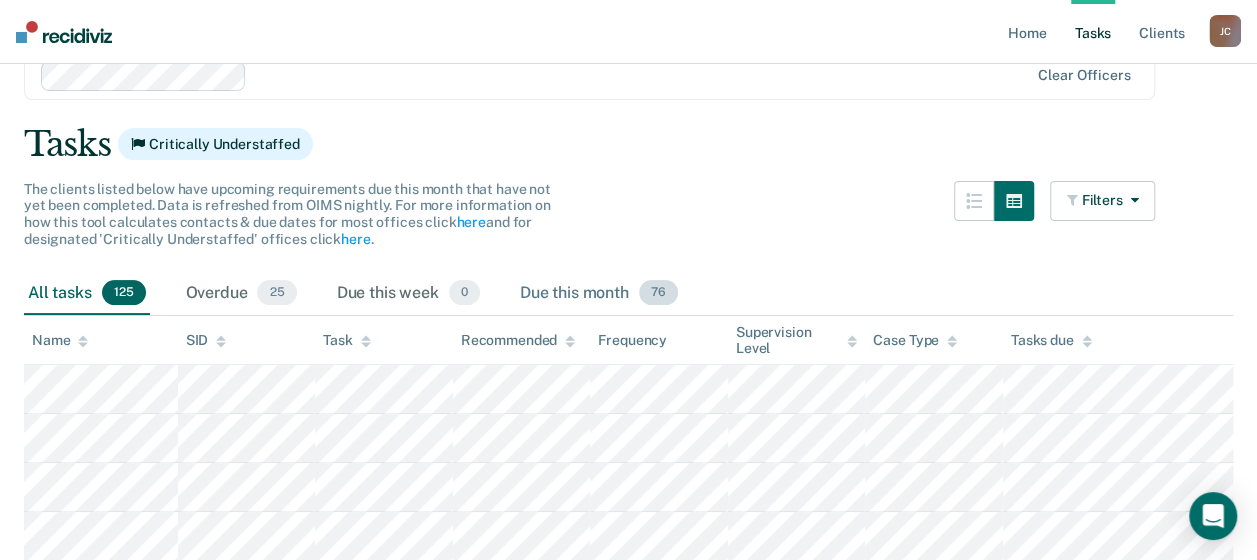 scroll, scrollTop: 0, scrollLeft: 0, axis: both 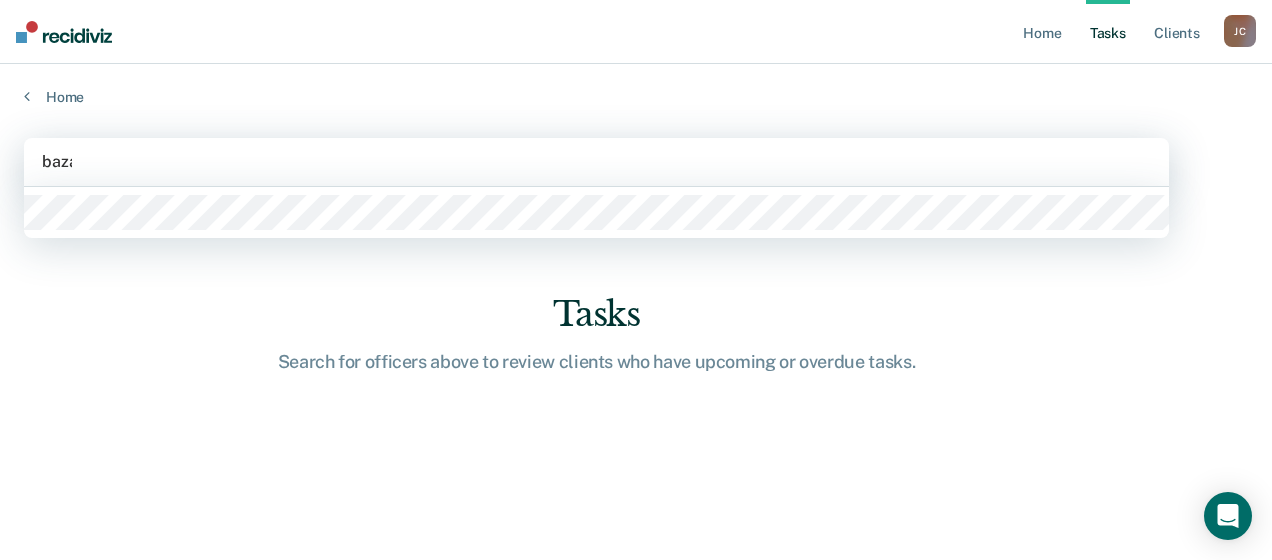 type on "bazal" 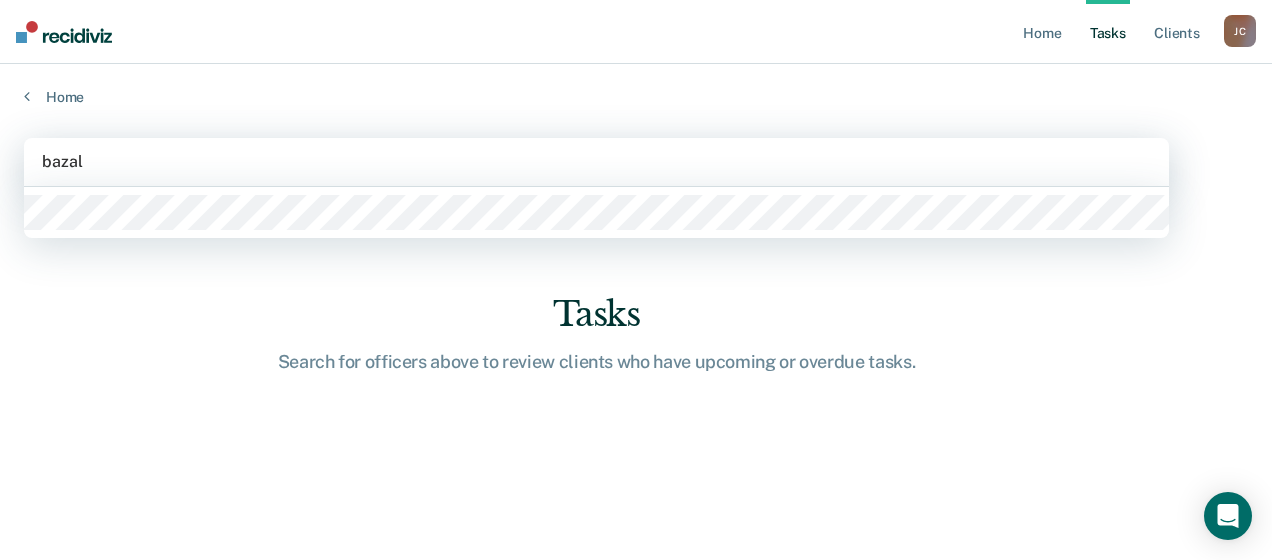 type 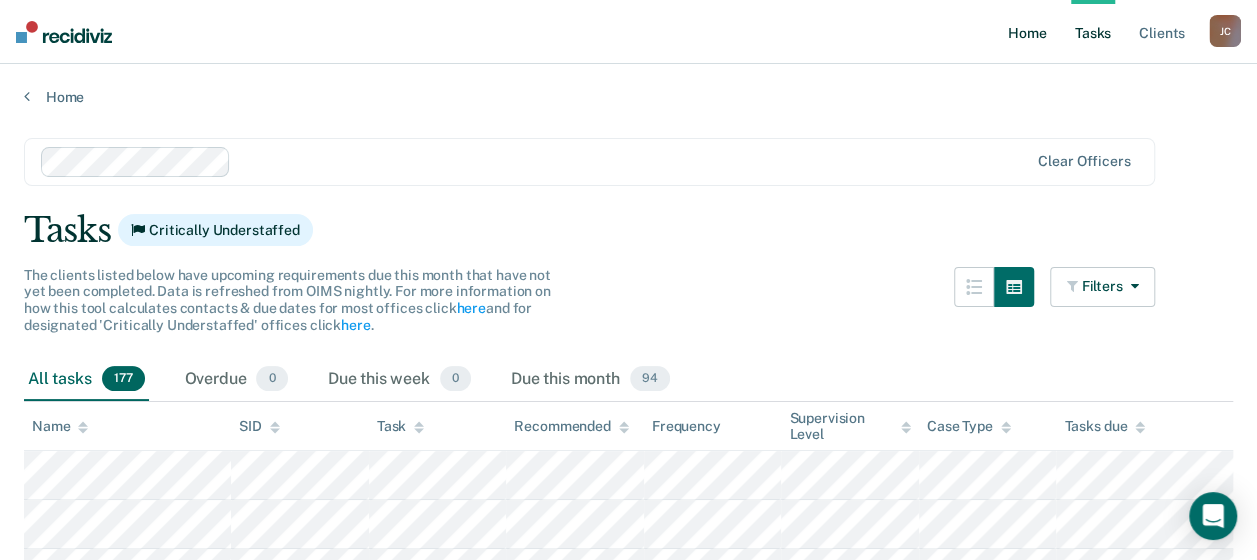 click on "Home" at bounding box center (1027, 32) 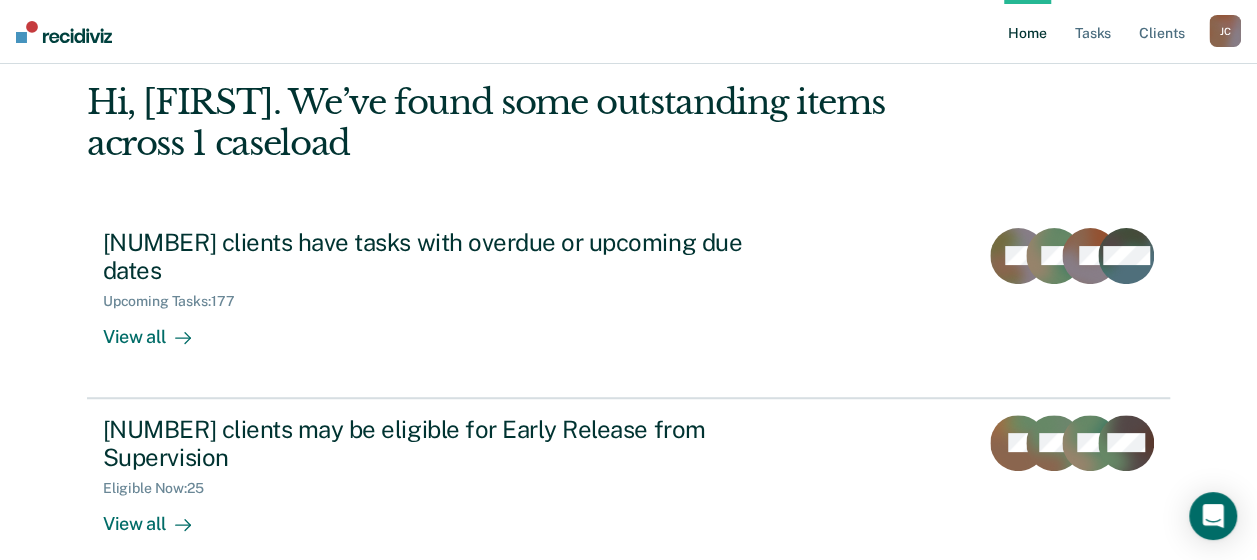 scroll, scrollTop: 200, scrollLeft: 0, axis: vertical 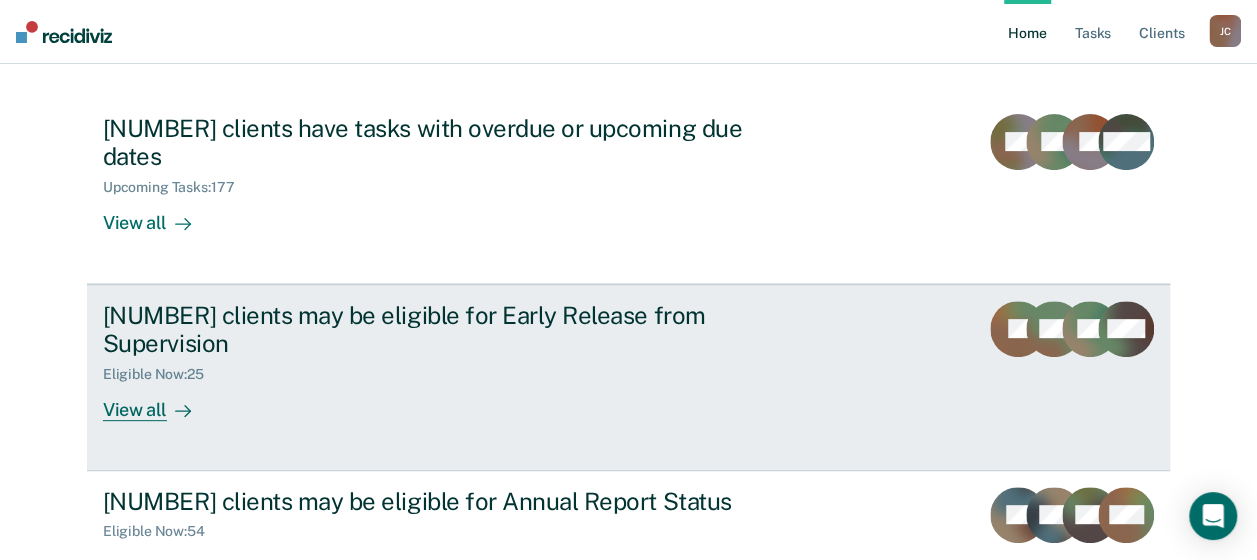 click on "View all" at bounding box center [159, 402] 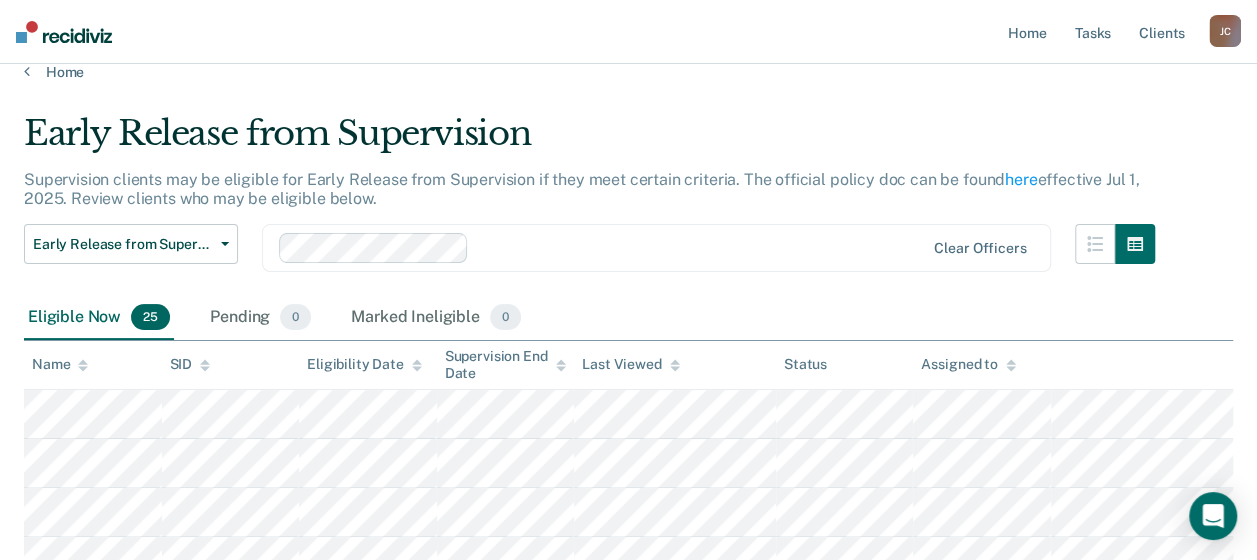 scroll, scrollTop: 0, scrollLeft: 0, axis: both 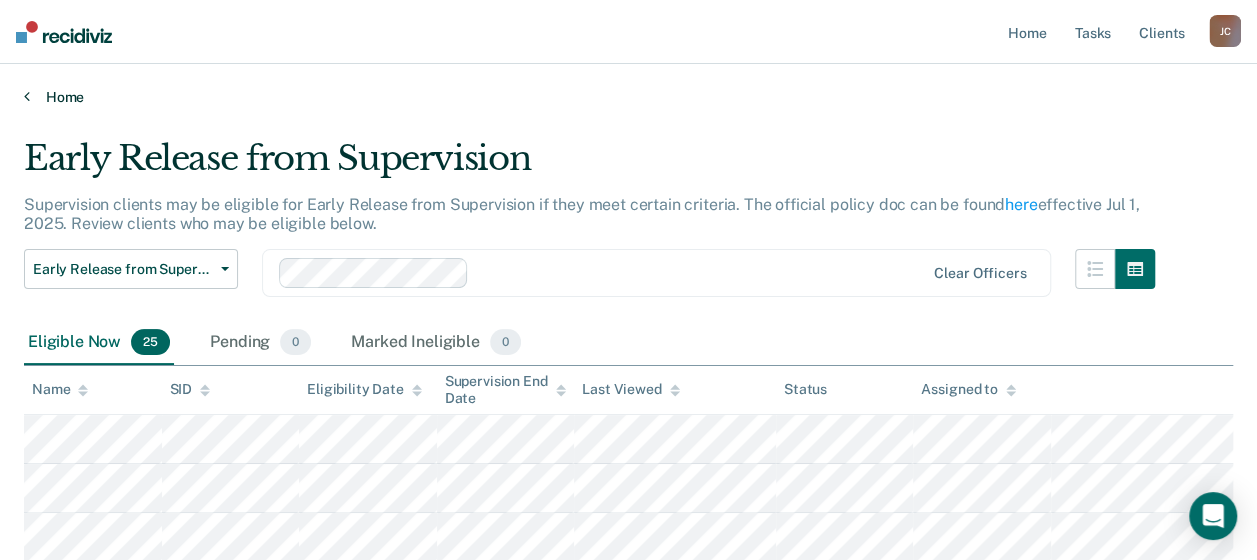 click on "Home" at bounding box center [628, 97] 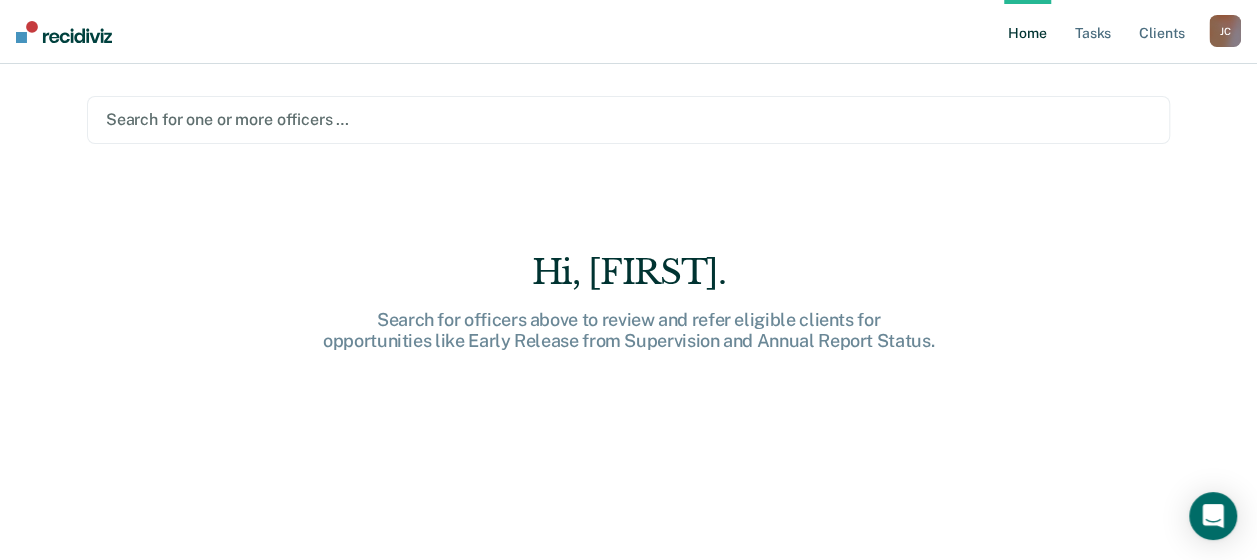 click at bounding box center (628, 119) 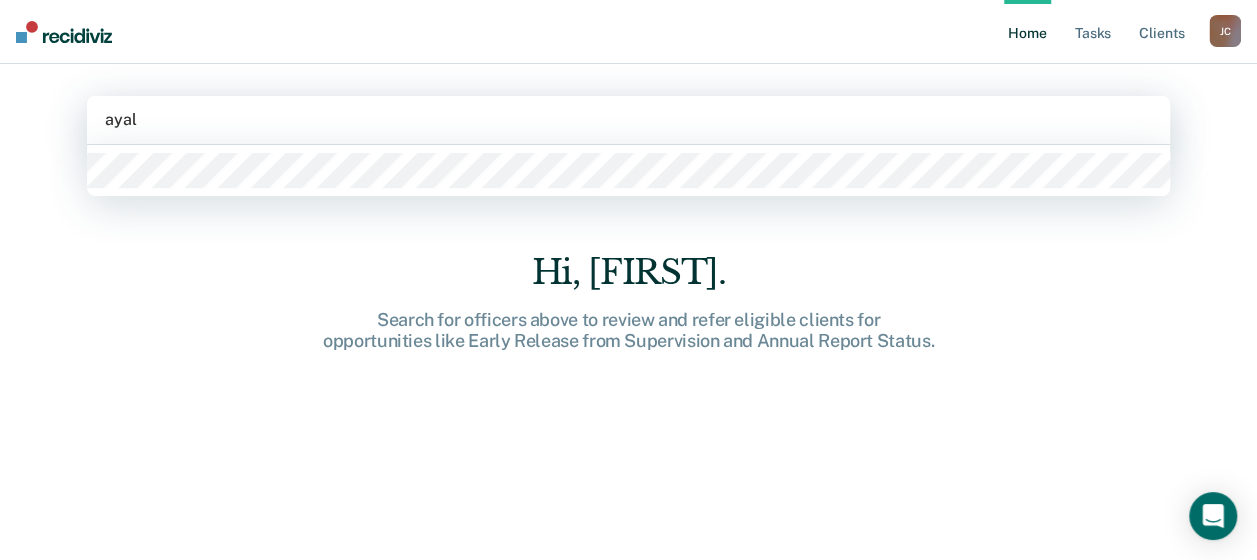 type on "ayala" 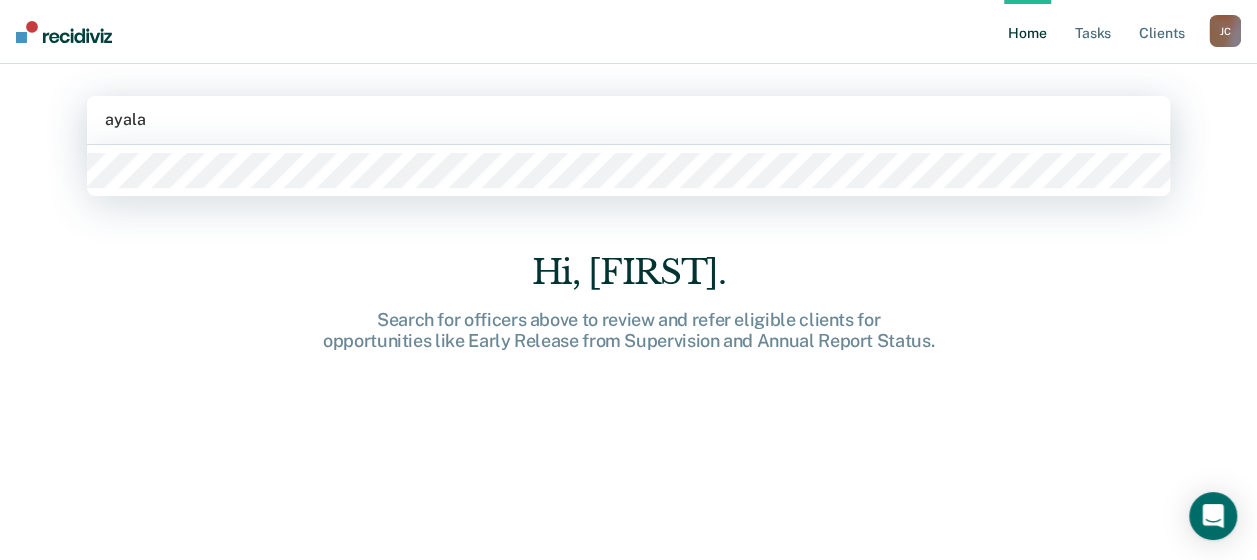 type 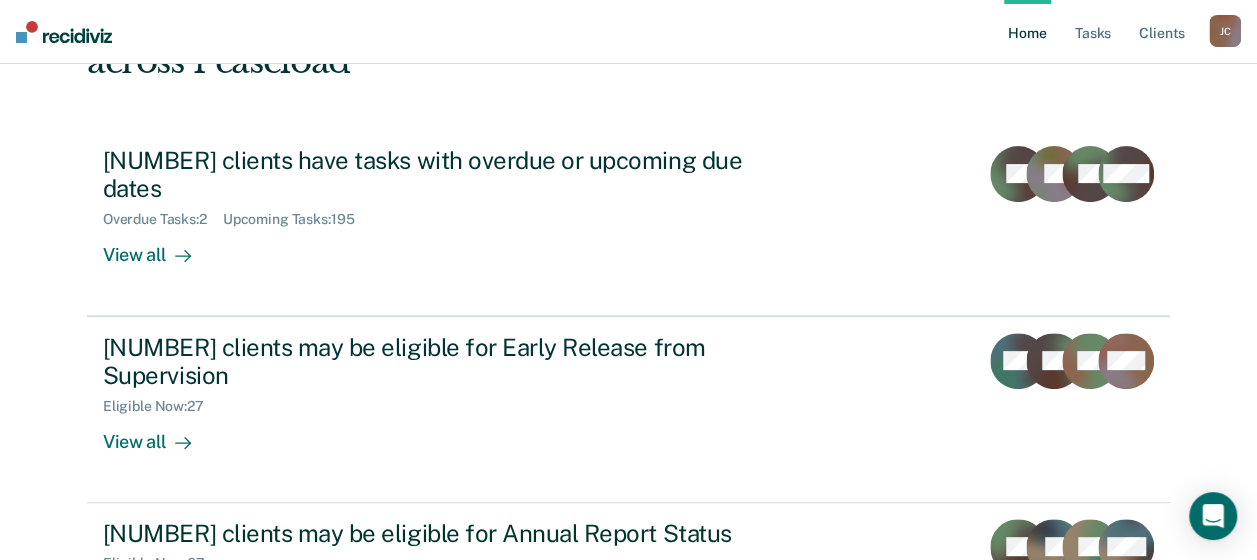 scroll, scrollTop: 200, scrollLeft: 0, axis: vertical 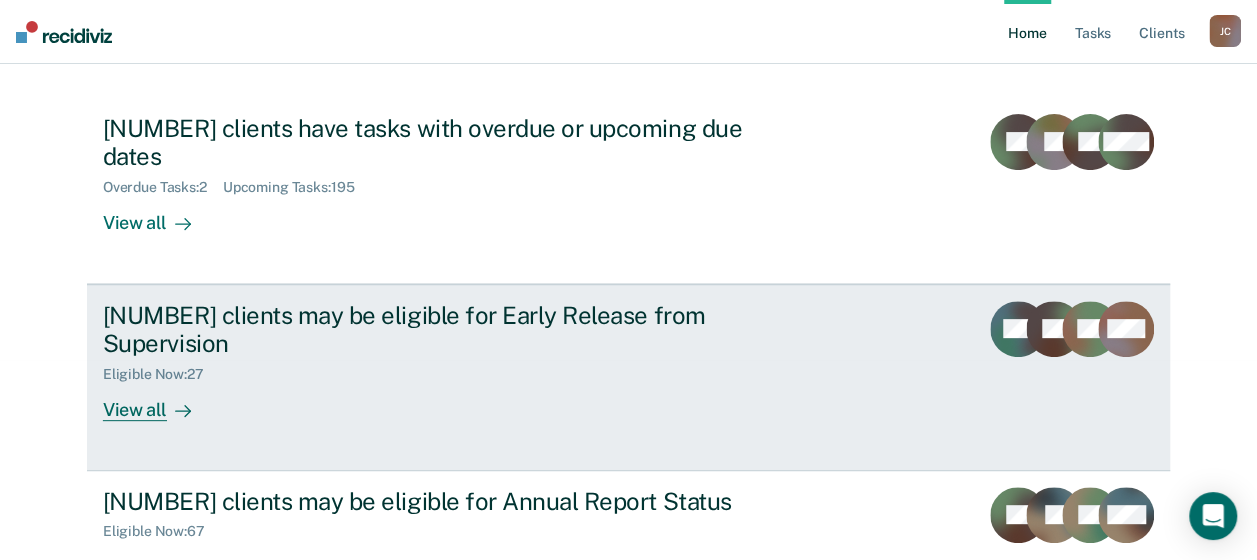 click on "View all" at bounding box center [159, 402] 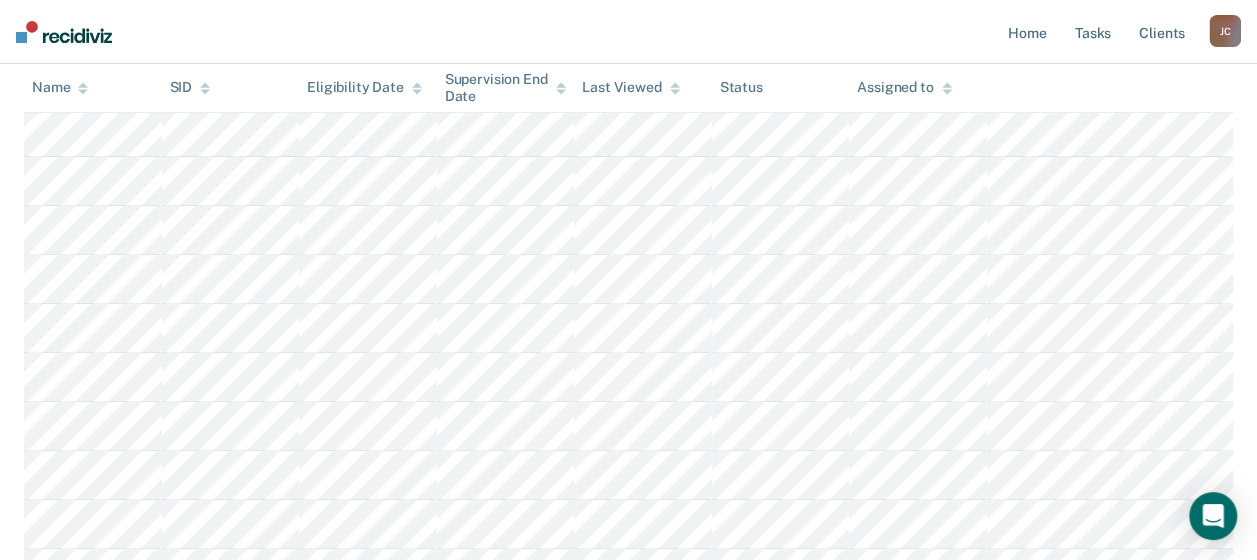 scroll, scrollTop: 200, scrollLeft: 0, axis: vertical 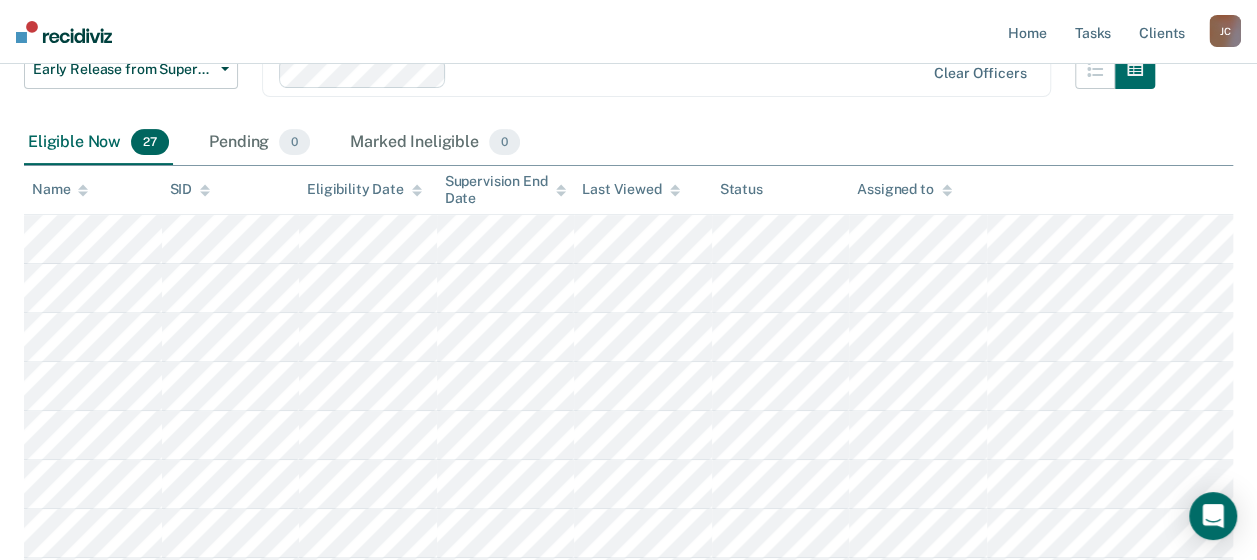 click 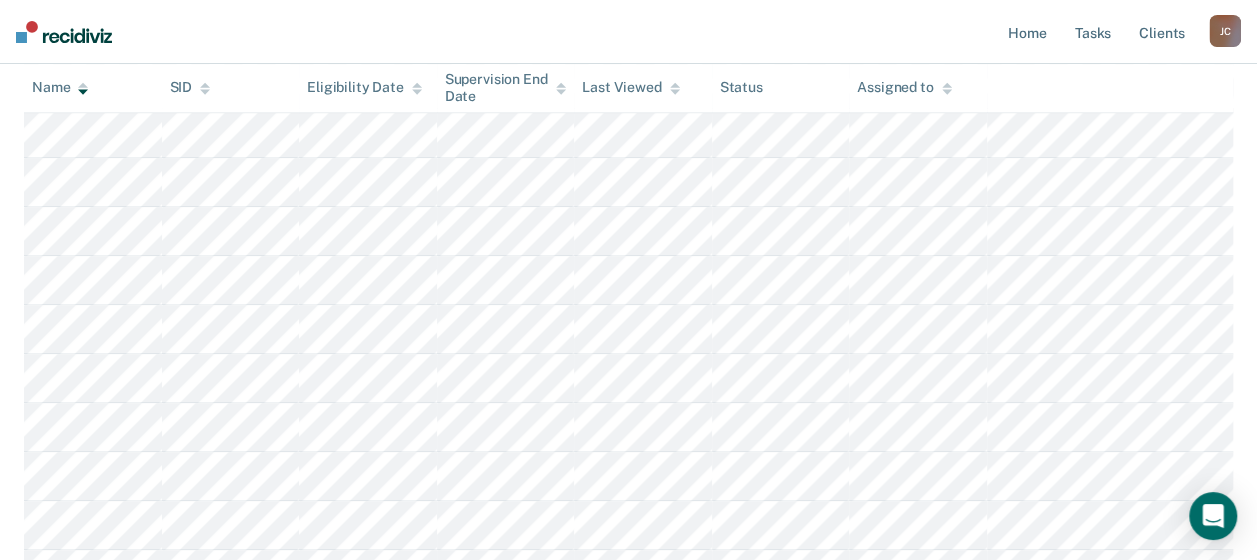 scroll, scrollTop: 0, scrollLeft: 0, axis: both 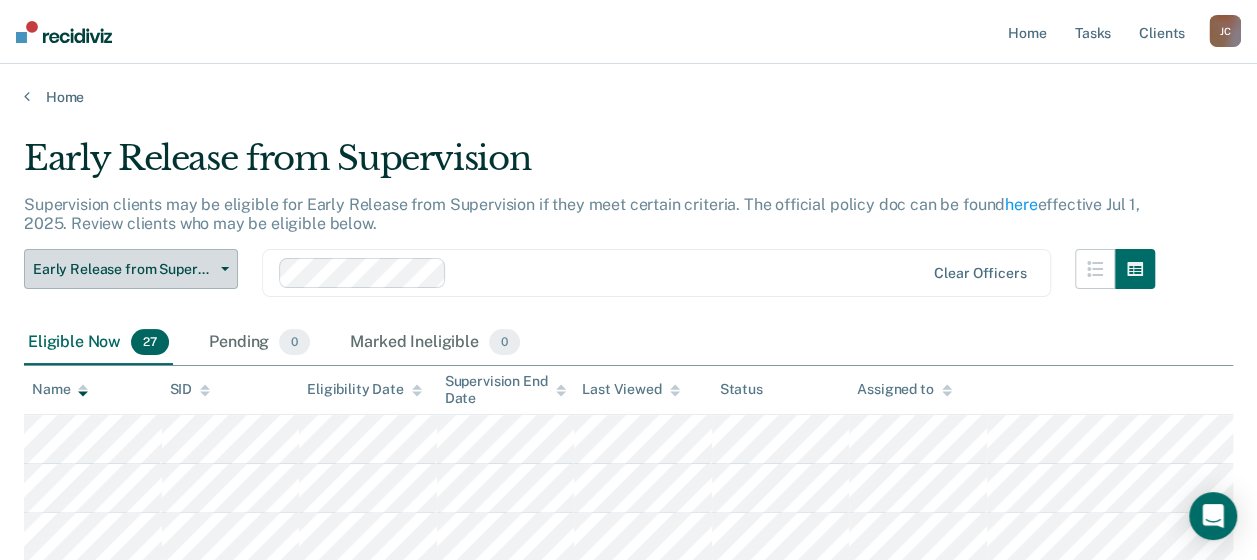 click 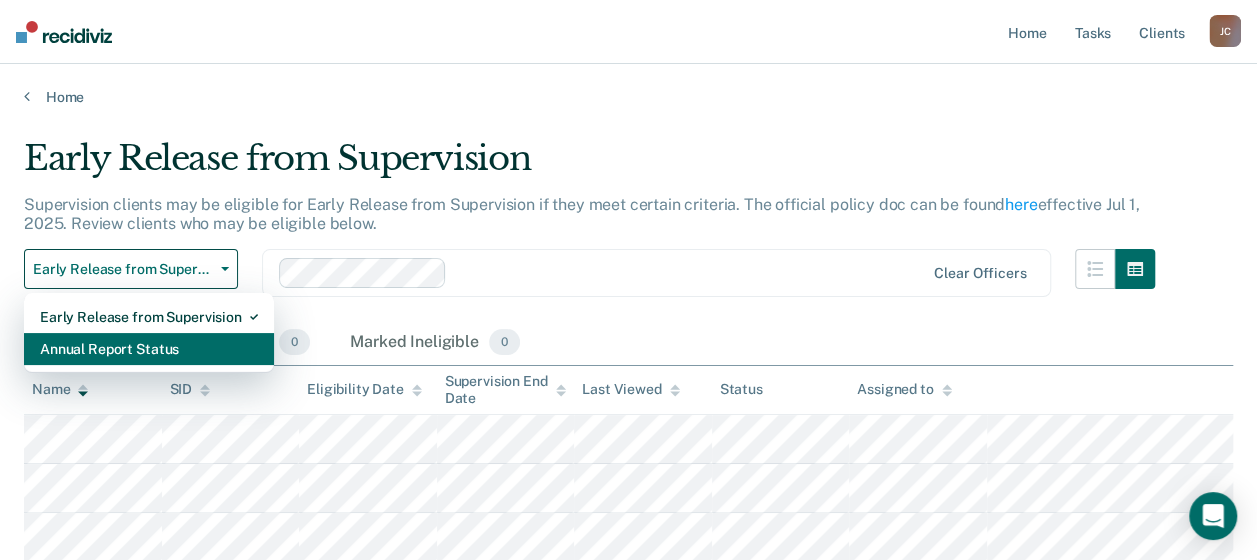 click on "Annual Report Status" at bounding box center (149, 349) 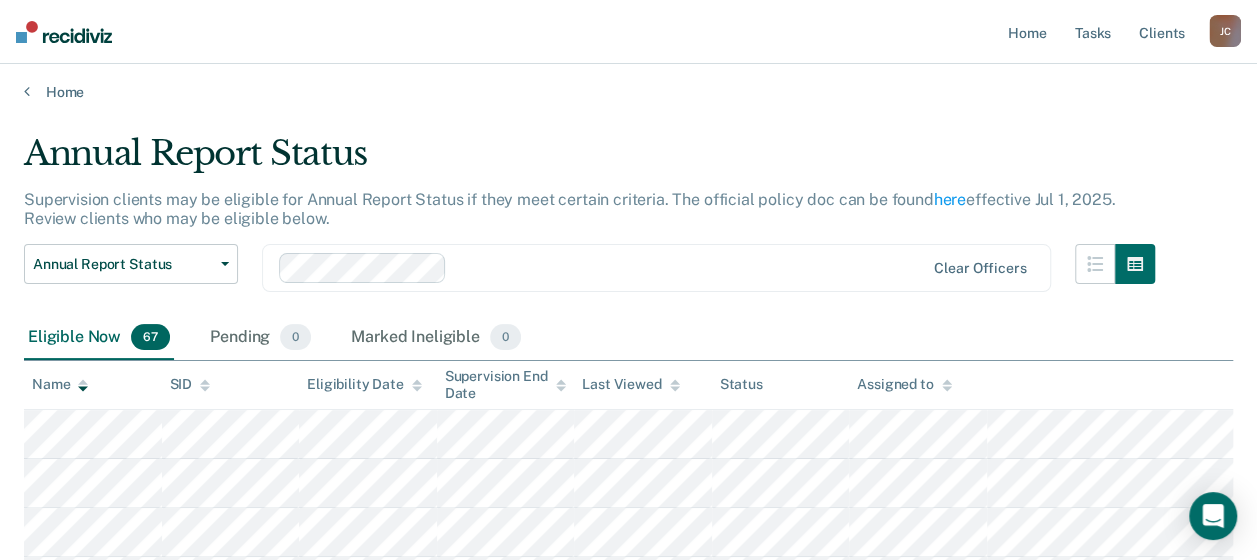 scroll, scrollTop: 0, scrollLeft: 0, axis: both 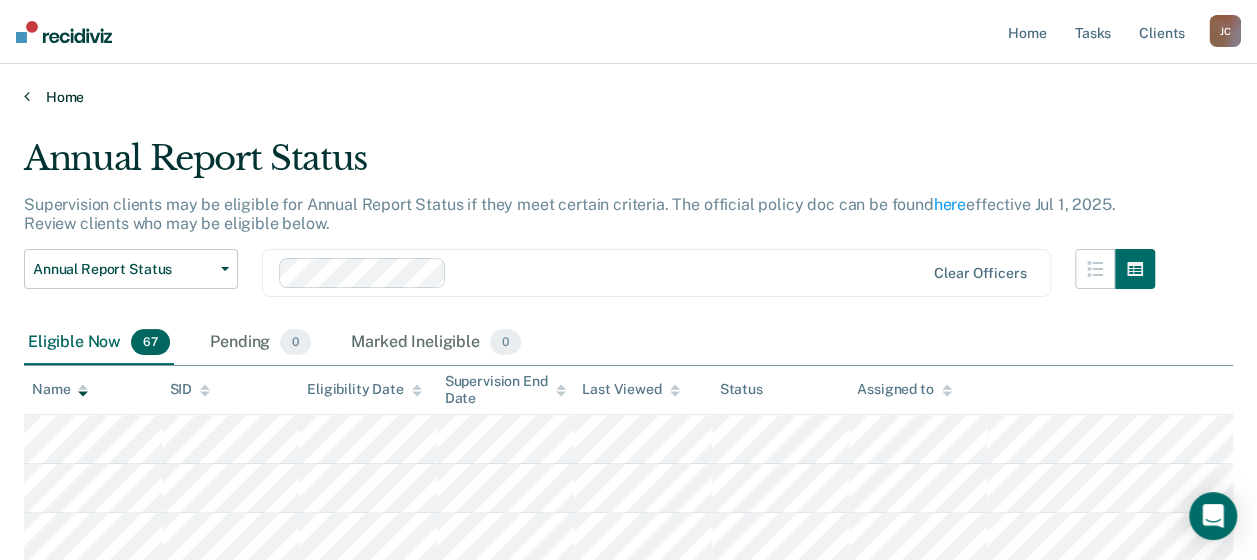 click on "Home" at bounding box center (628, 97) 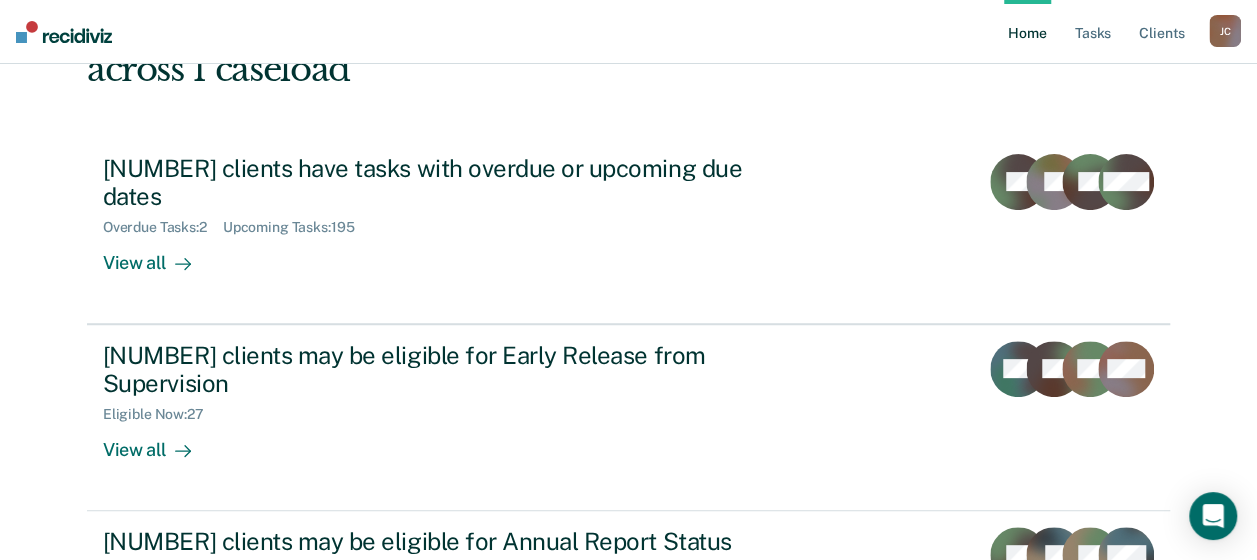 scroll, scrollTop: 200, scrollLeft: 0, axis: vertical 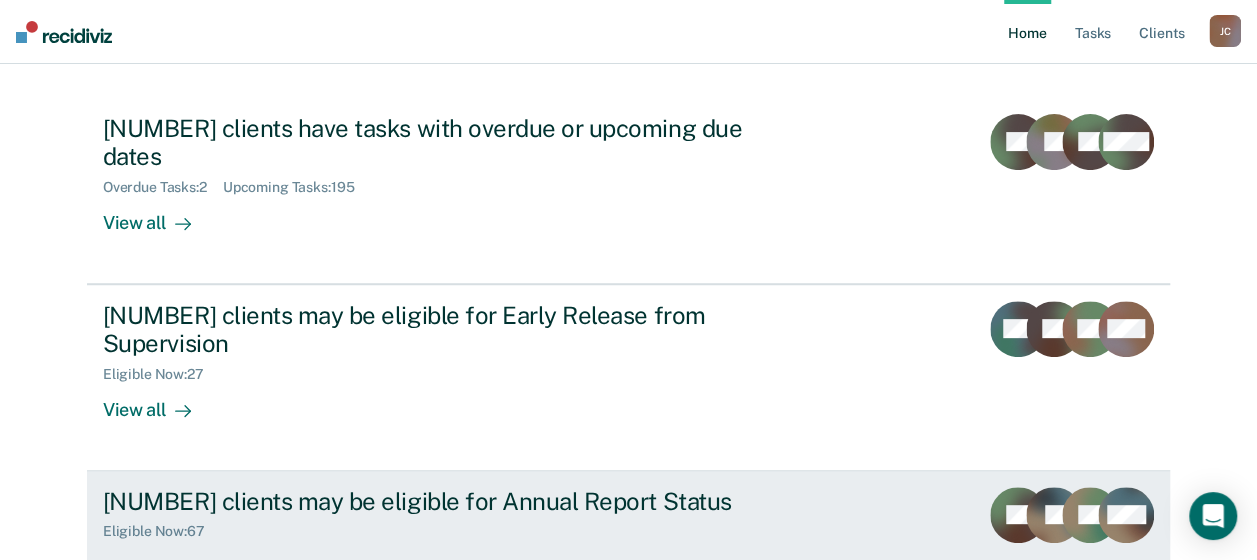 click on "View all" at bounding box center (159, 559) 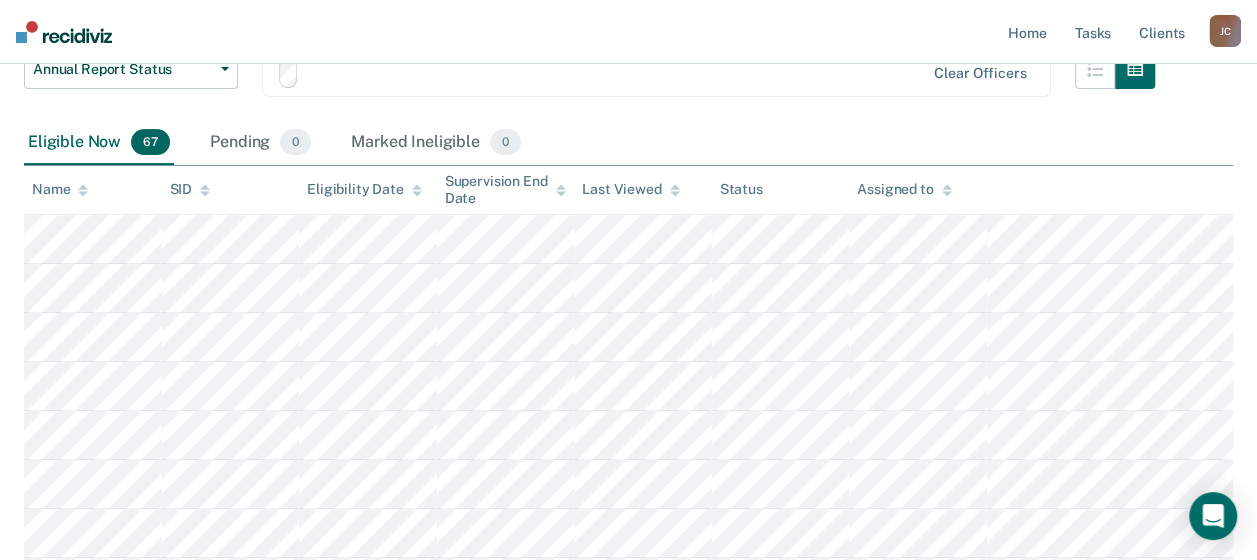 scroll, scrollTop: 0, scrollLeft: 0, axis: both 